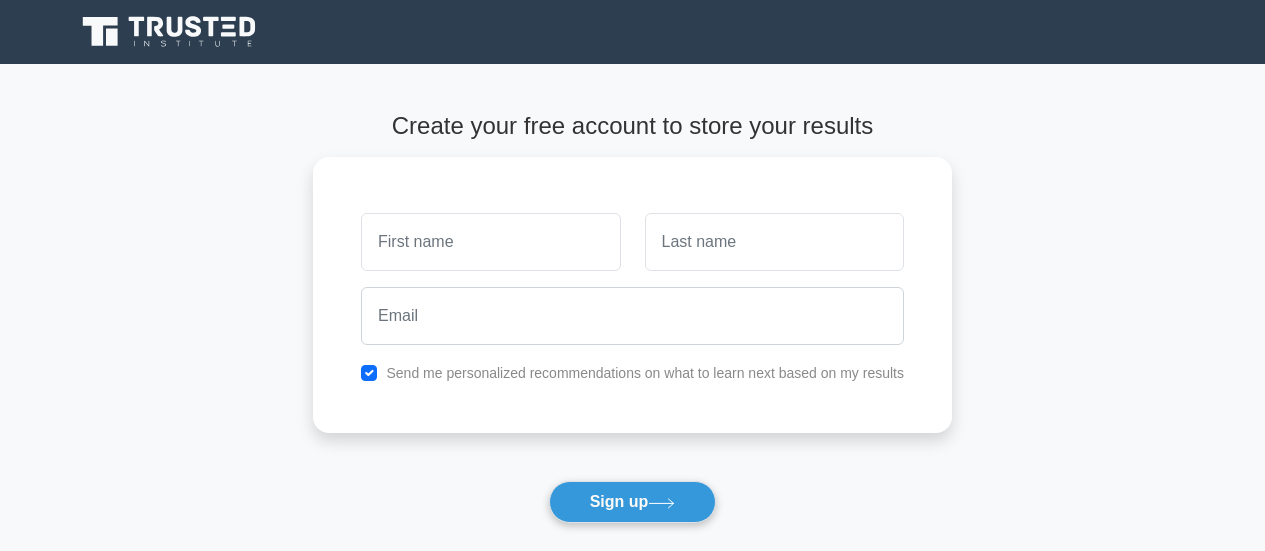 scroll, scrollTop: 0, scrollLeft: 0, axis: both 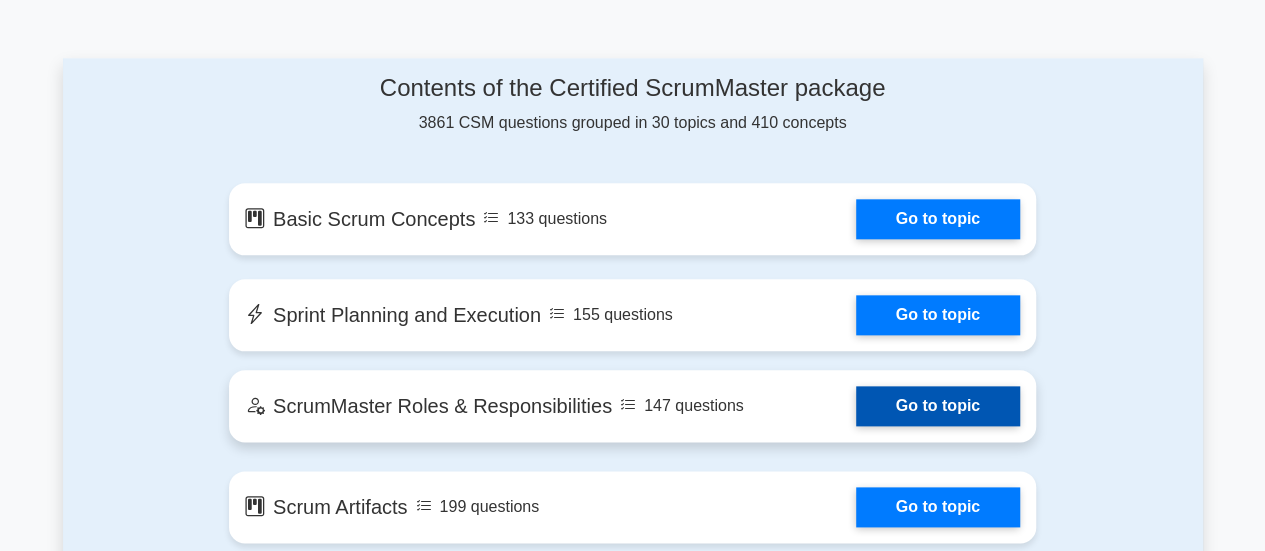 click on "Go to topic" at bounding box center [938, 406] 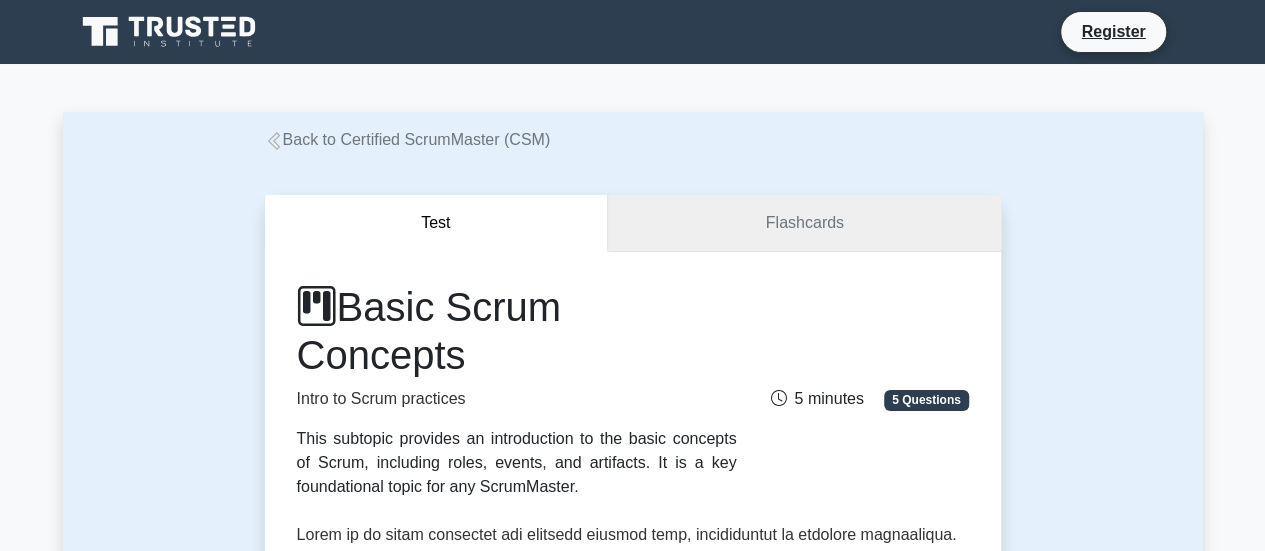 scroll, scrollTop: 12, scrollLeft: 0, axis: vertical 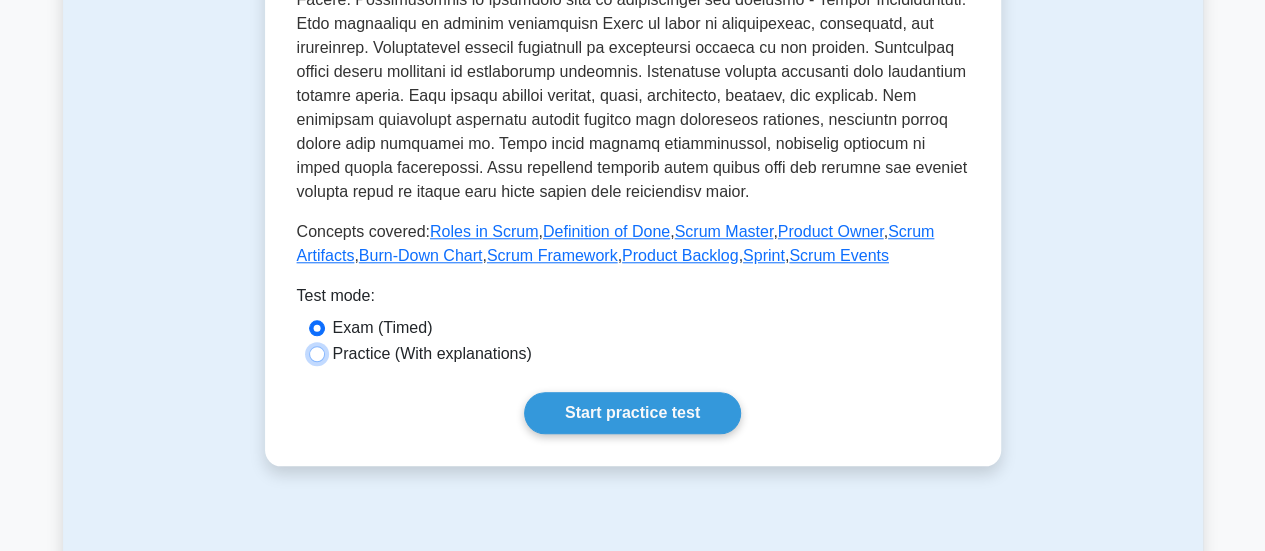 click on "Practice (With explanations)" at bounding box center (317, 354) 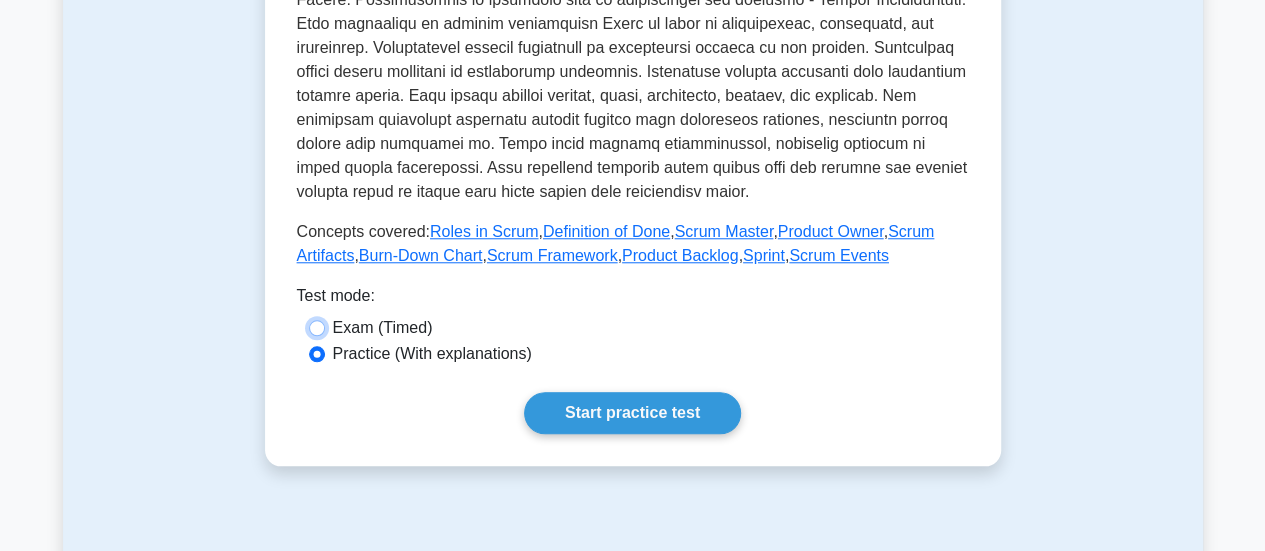 click on "Exam (Timed)" at bounding box center [317, 328] 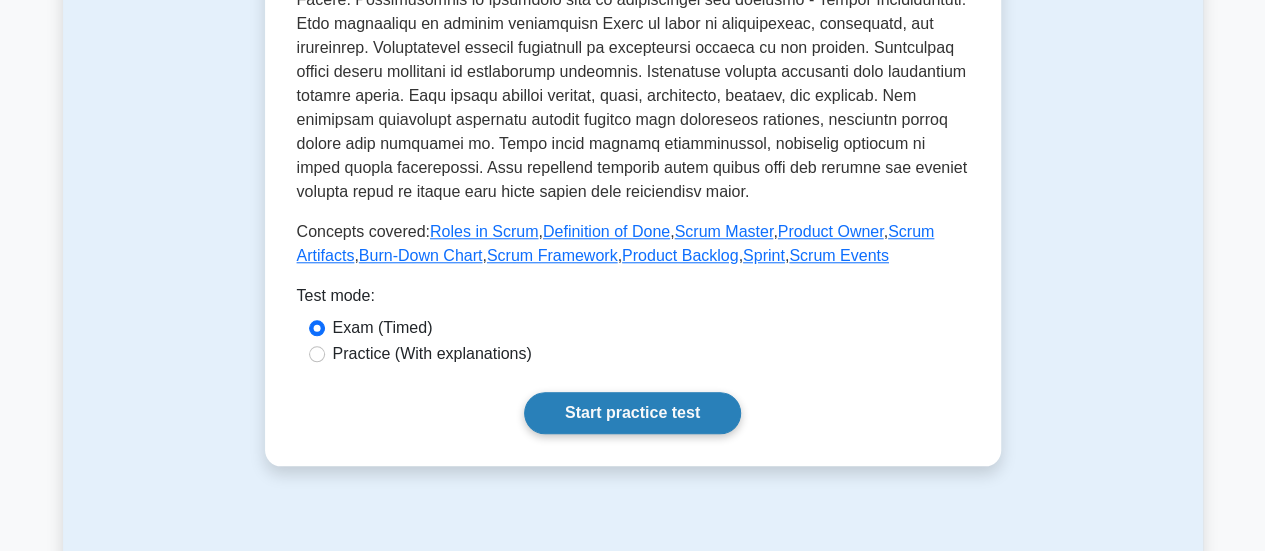 click on "Start practice test" at bounding box center (632, 413) 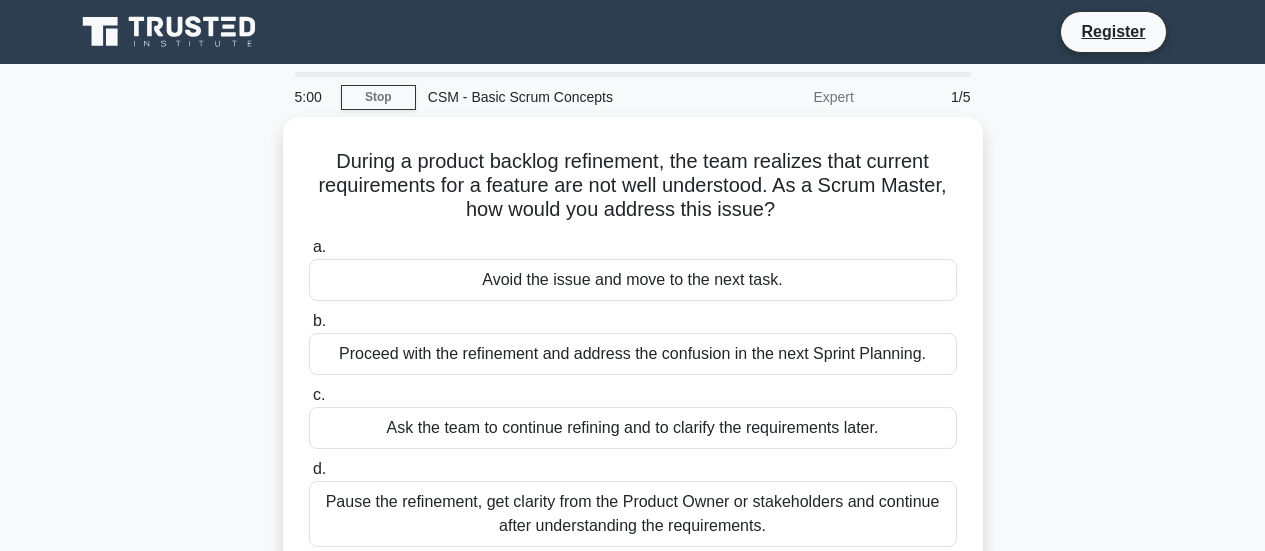 scroll, scrollTop: 0, scrollLeft: 0, axis: both 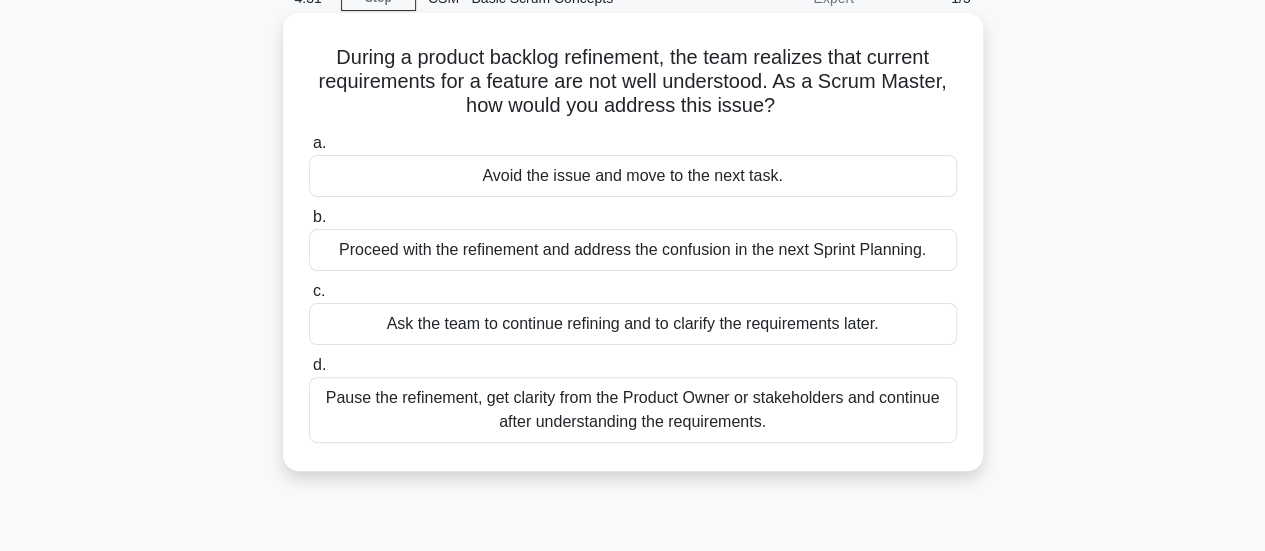 click on "Pause the refinement, get clarity from the Product Owner or stakeholders and continue after understanding the requirements." at bounding box center [633, 410] 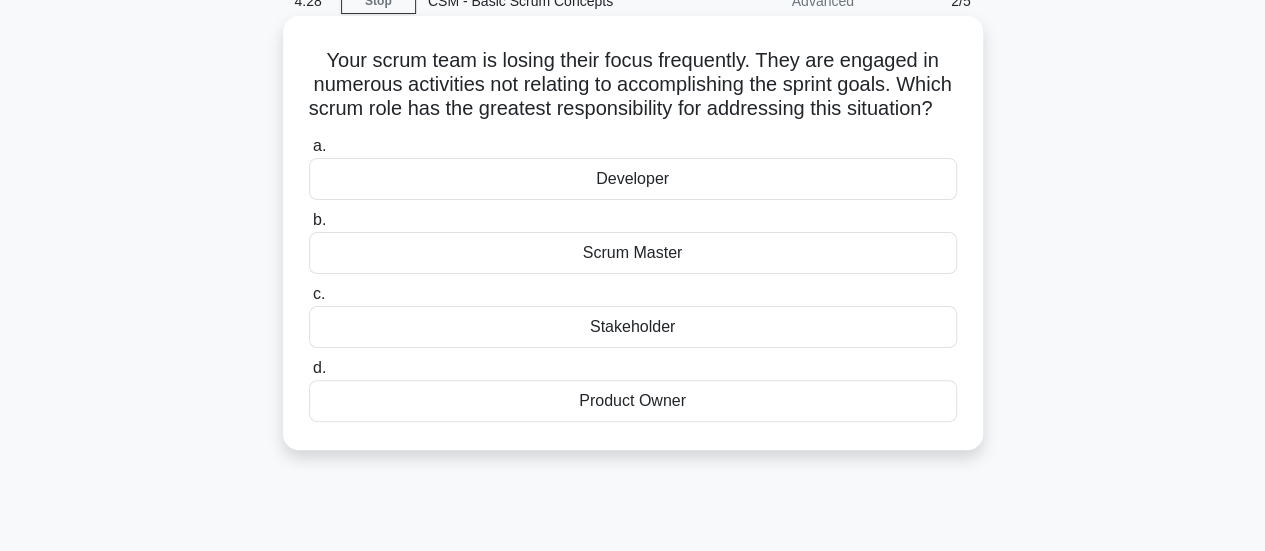 scroll, scrollTop: 96, scrollLeft: 0, axis: vertical 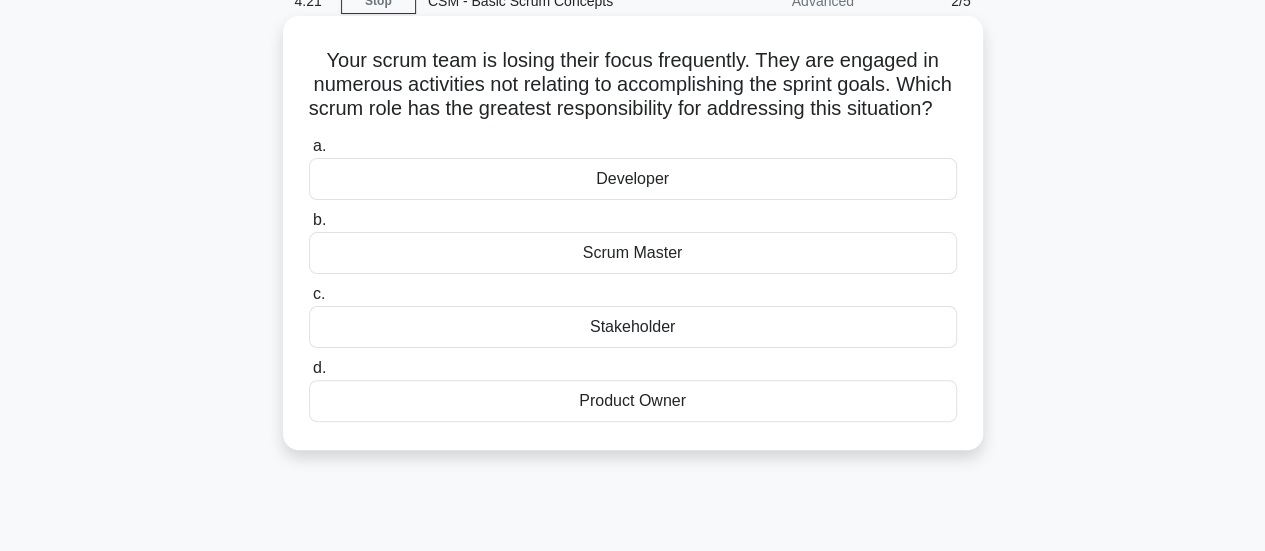 click on "Scrum Master" at bounding box center (633, 253) 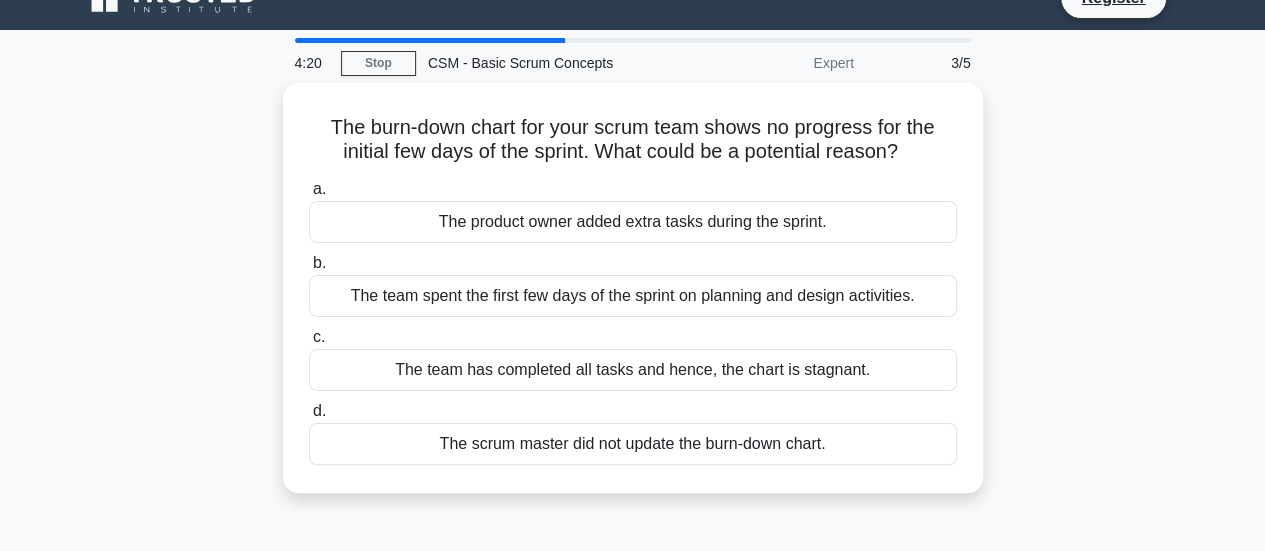 scroll, scrollTop: 0, scrollLeft: 0, axis: both 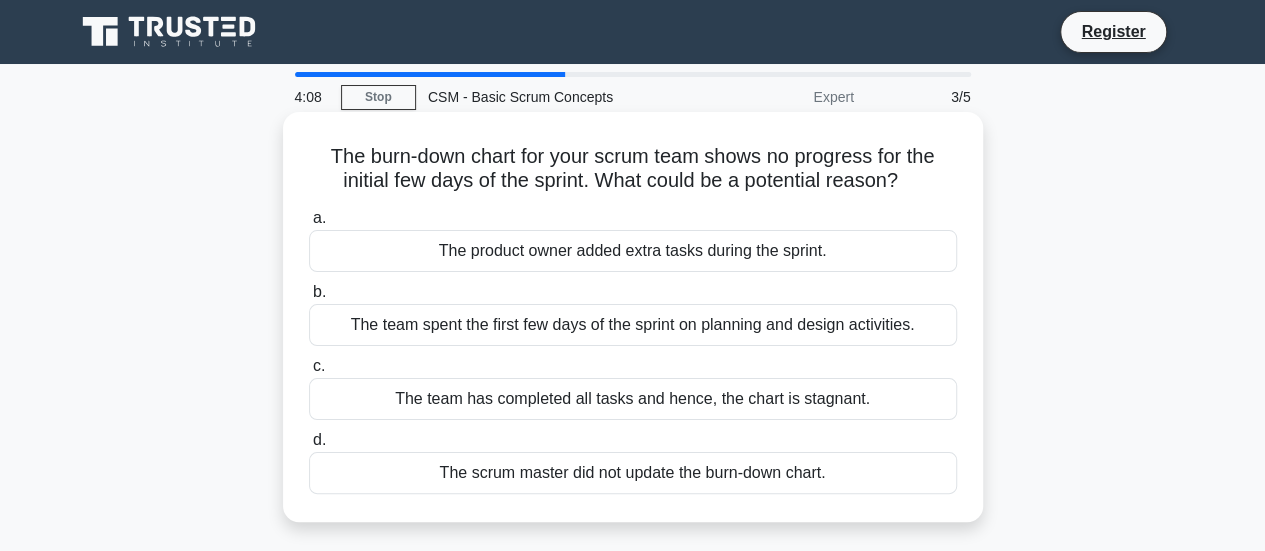 click on "The team spent the first few days of the sprint on planning and design activities." at bounding box center (633, 325) 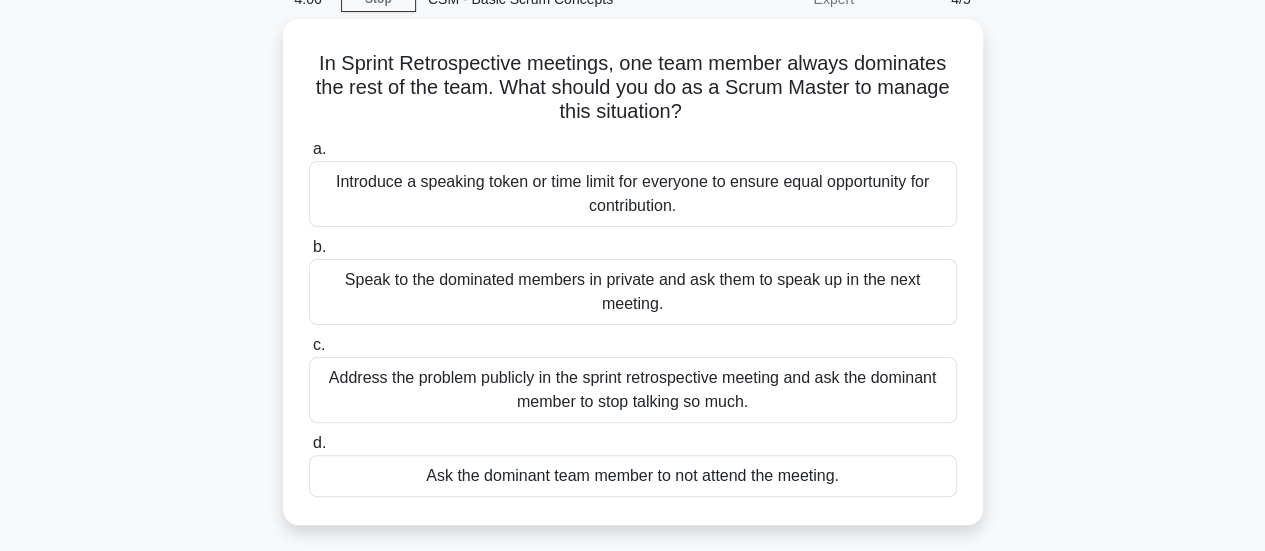 scroll, scrollTop: 99, scrollLeft: 0, axis: vertical 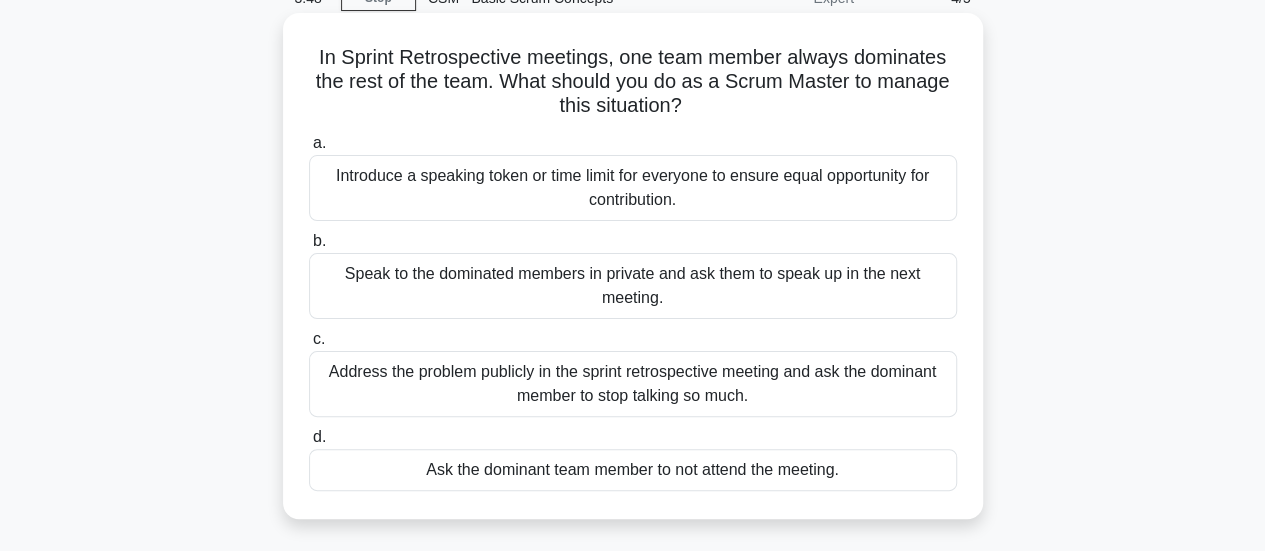 click on "Introduce a speaking token or time limit for everyone to ensure equal opportunity for contribution." at bounding box center (633, 188) 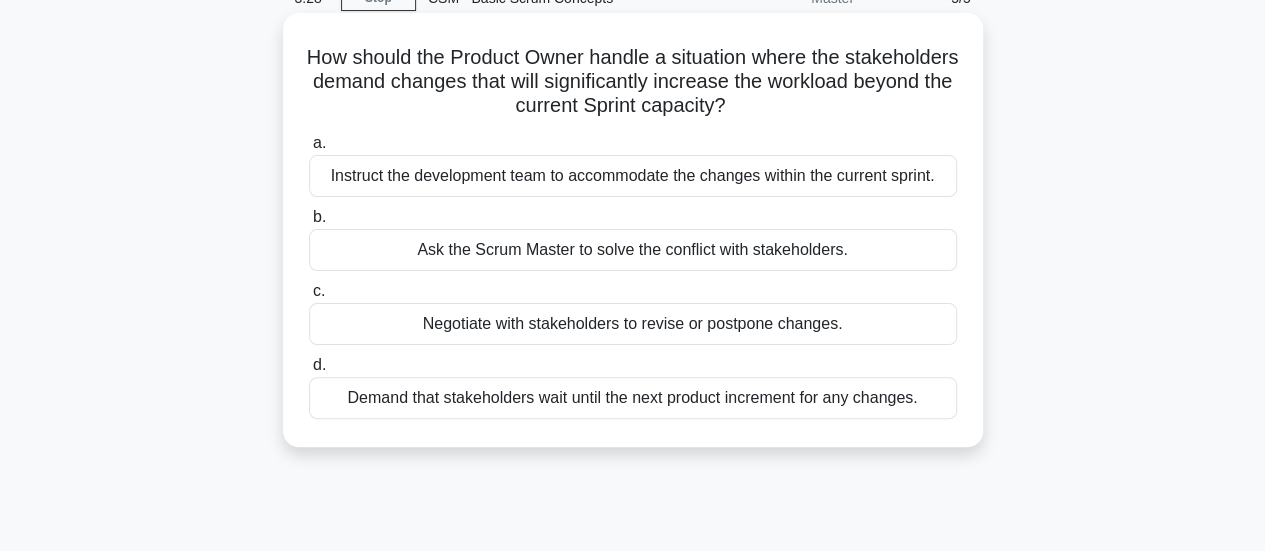 scroll, scrollTop: 100, scrollLeft: 0, axis: vertical 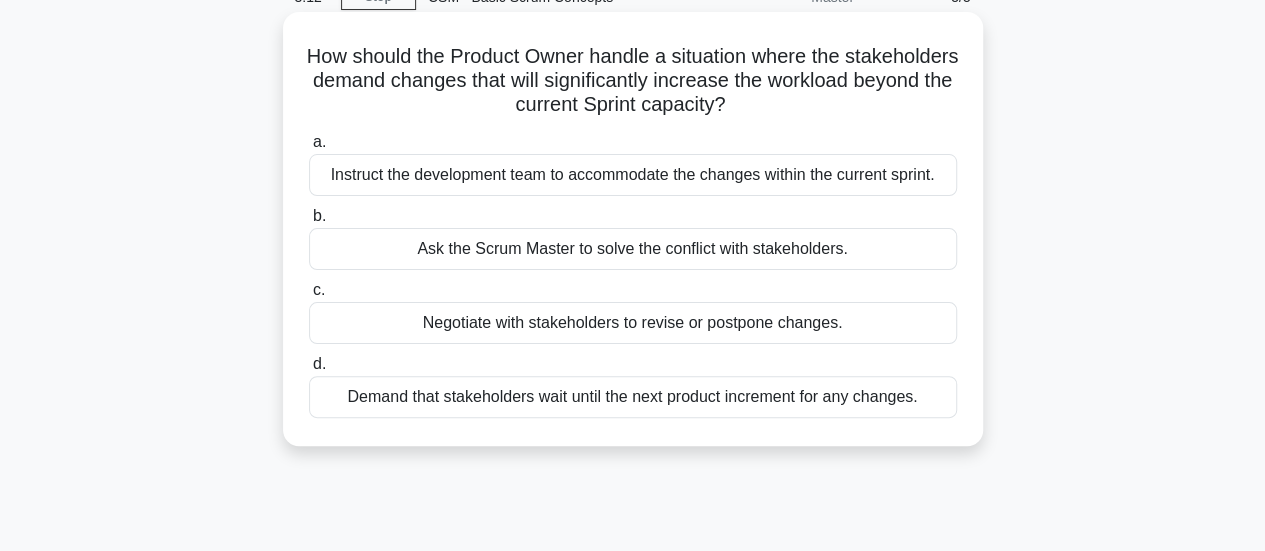 click on "Negotiate with stakeholders to revise or postpone changes." at bounding box center [633, 323] 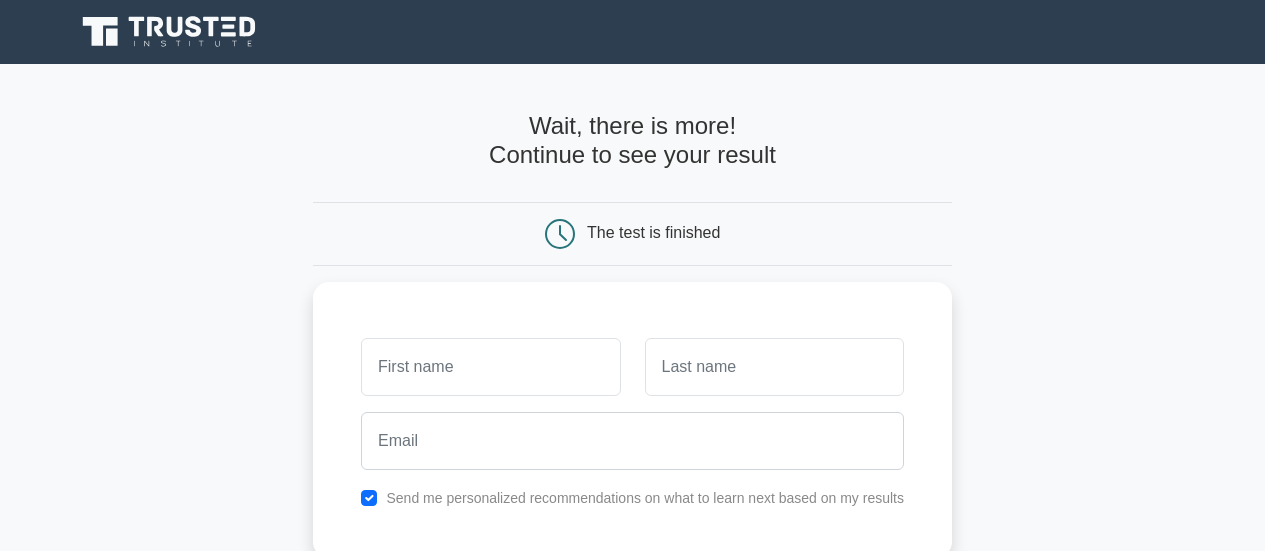 scroll, scrollTop: 0, scrollLeft: 0, axis: both 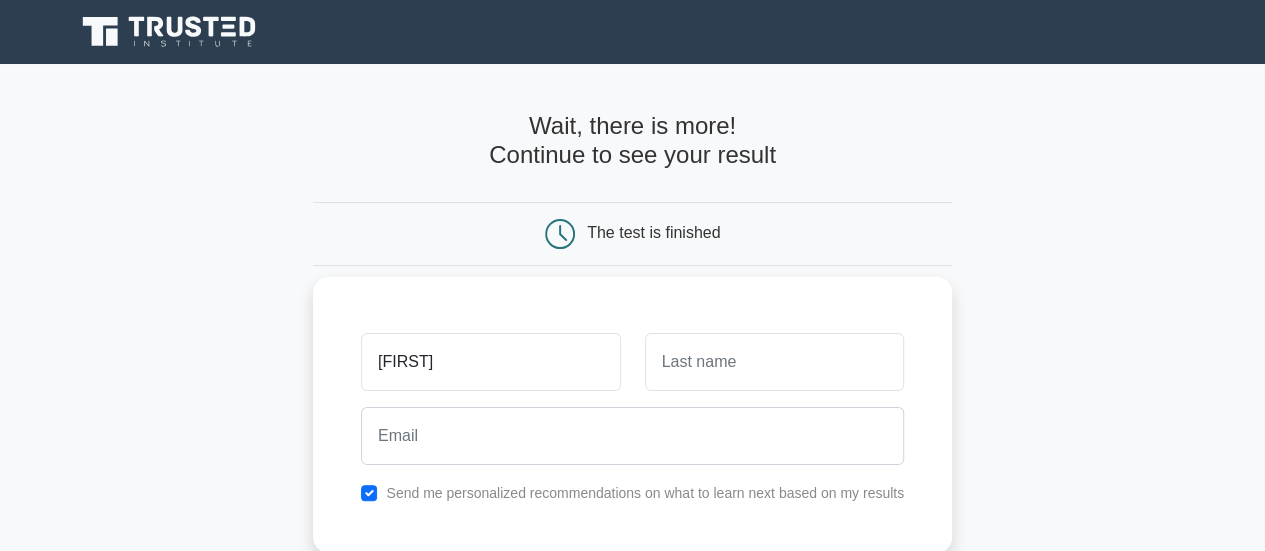 type on "Padmaja" 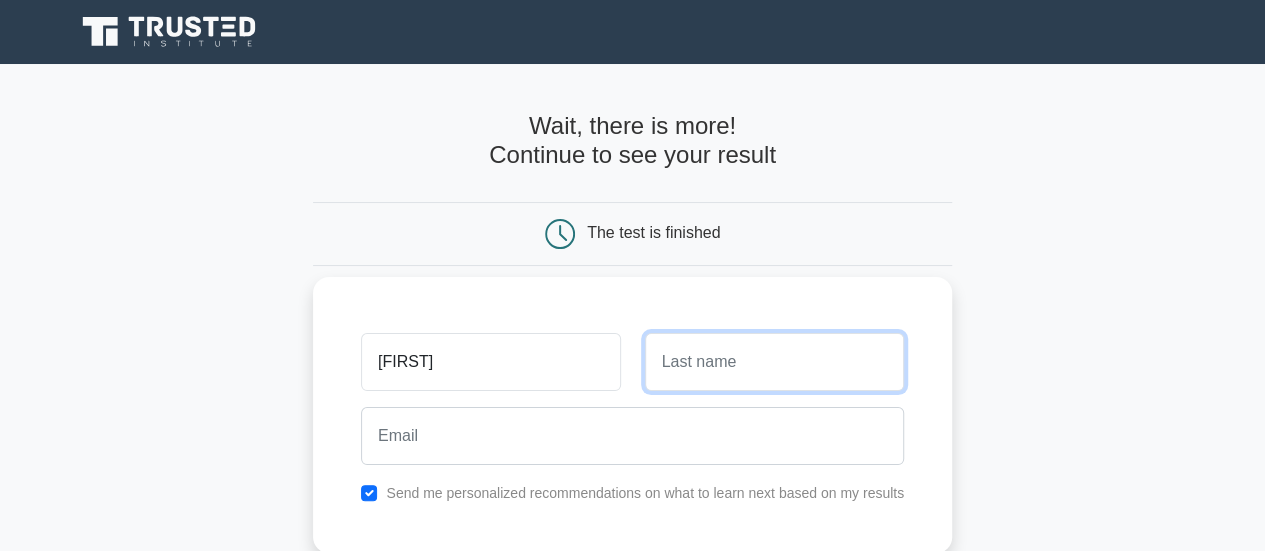 click at bounding box center [774, 362] 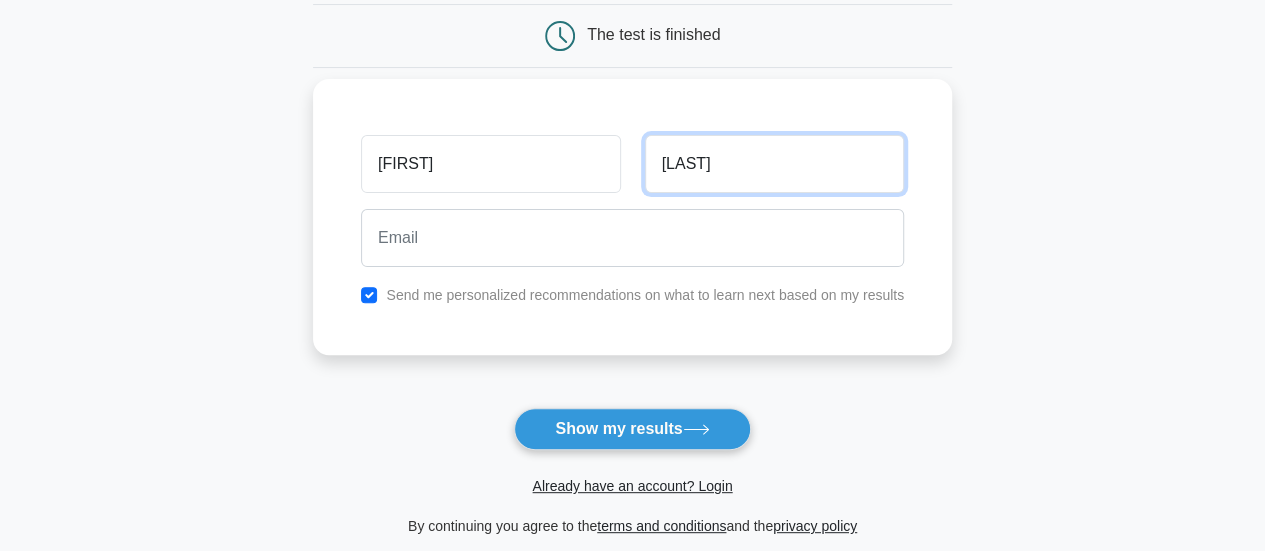 scroll, scrollTop: 199, scrollLeft: 0, axis: vertical 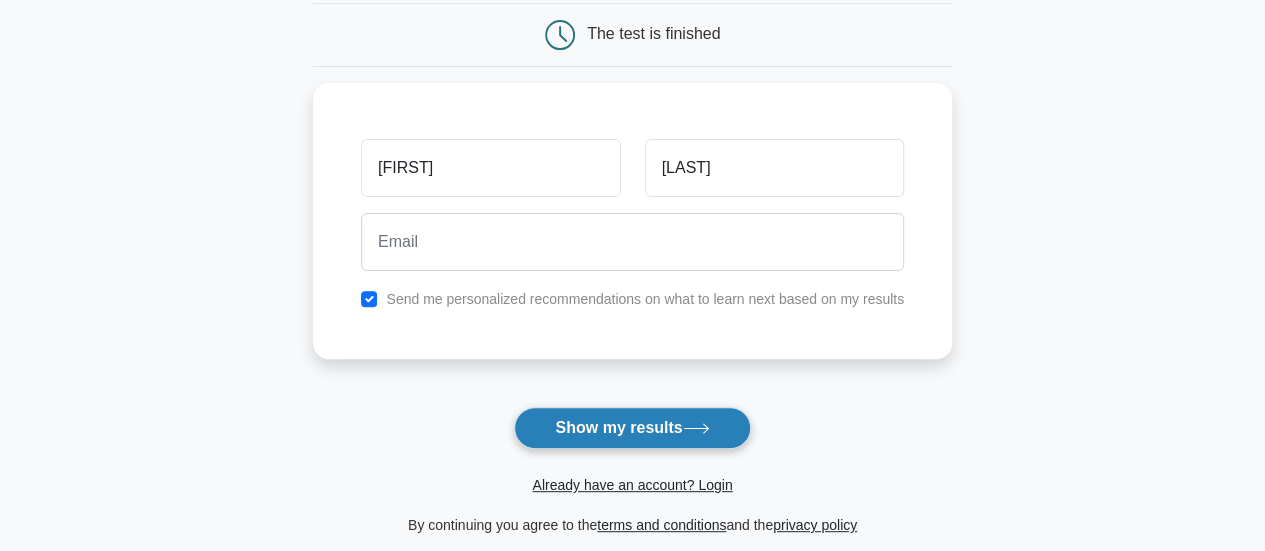 click on "Show my results" at bounding box center [632, 428] 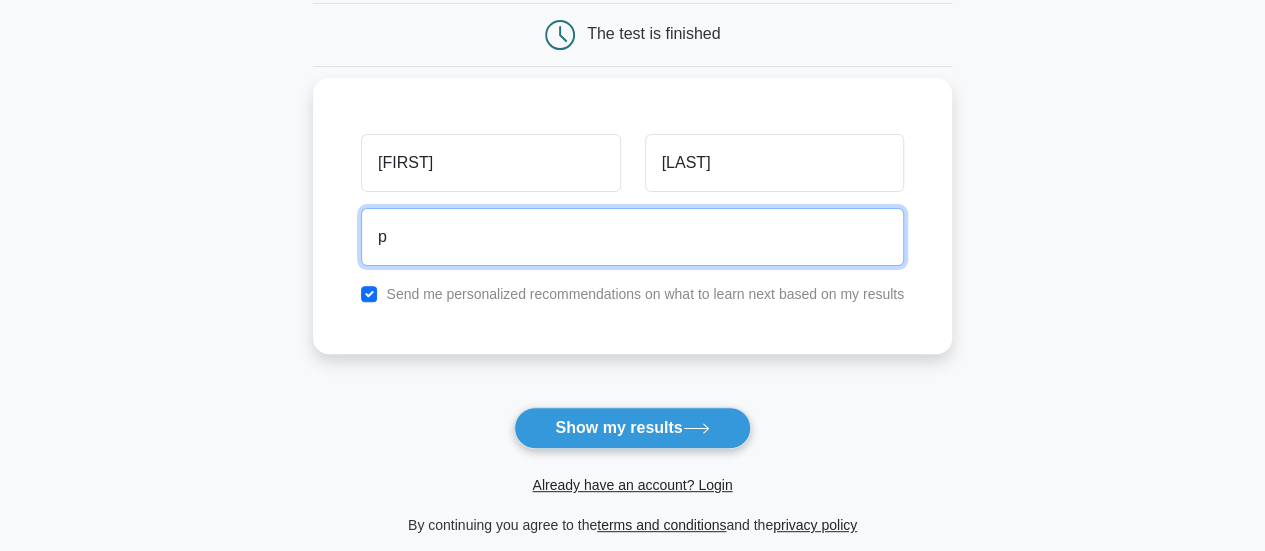 type on "padmajaramaduraihyd@gmail.com" 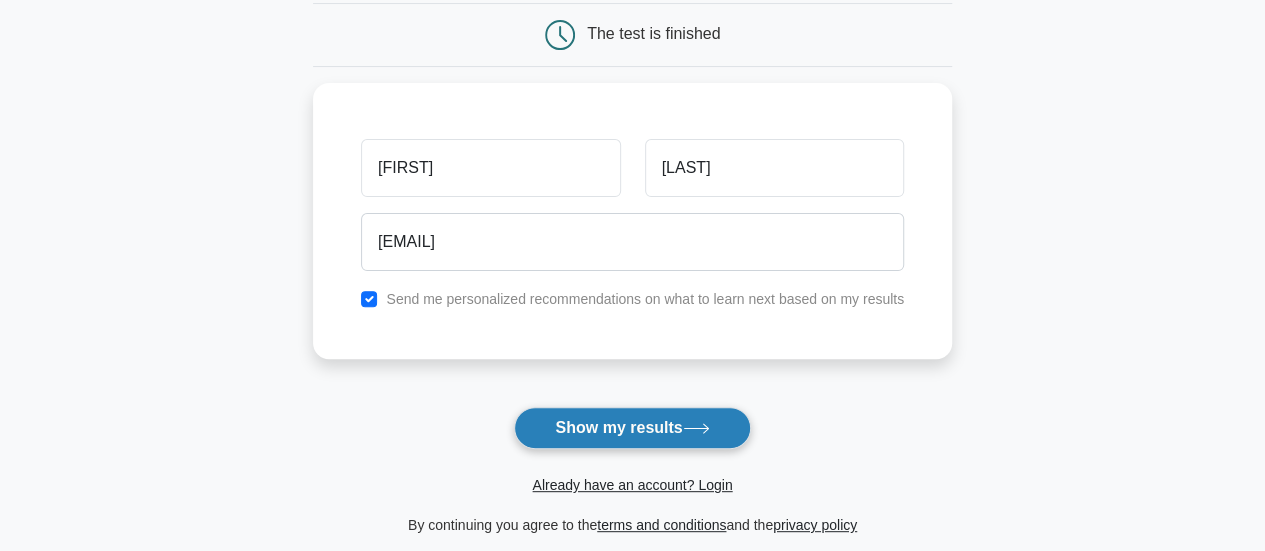 click on "Show my results" at bounding box center [632, 428] 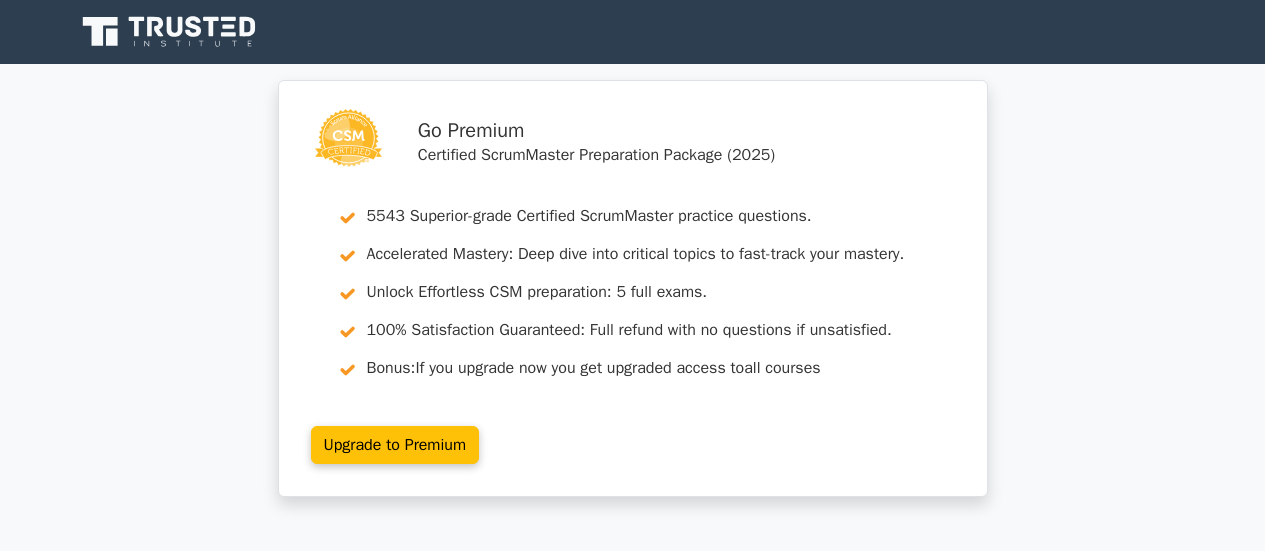 scroll, scrollTop: 0, scrollLeft: 0, axis: both 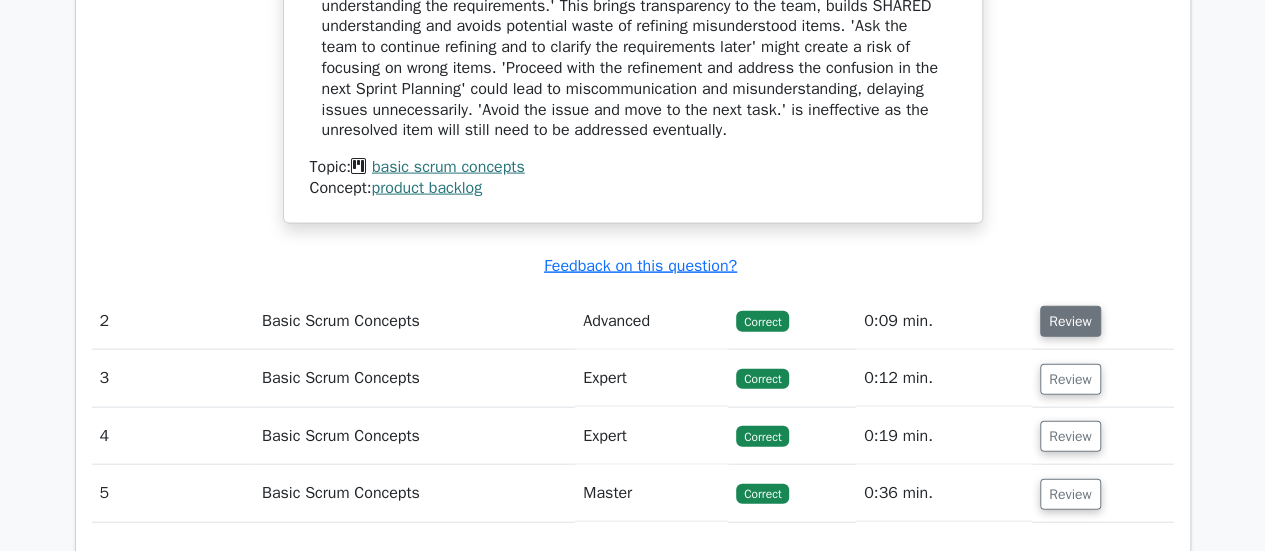 click on "Review" at bounding box center (1070, 321) 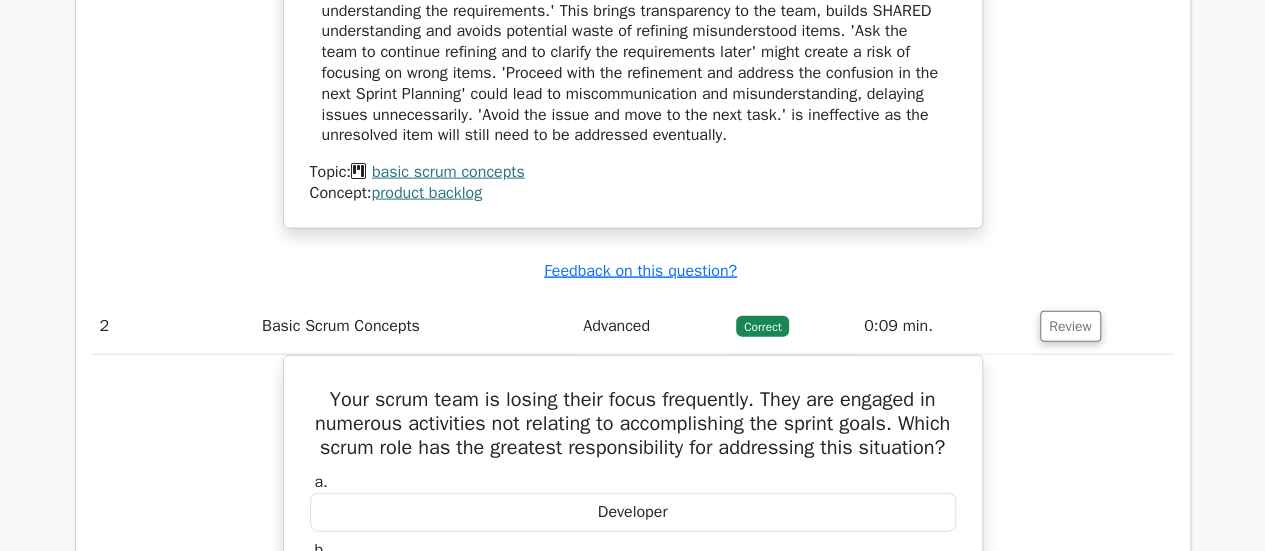 click on "Go Premium
Certified ScrumMaster Preparation Package (2025)
5543 Superior-grade  Certified ScrumMaster practice questions.
Accelerated Mastery: Deep dive into critical topics to fast-track your mastery.
Unlock Effortless CSM preparation: 5 full exams.
100% Satisfaction Guaranteed: Full refund with no questions if unsatisfied. Bonus:" at bounding box center (632, -51) 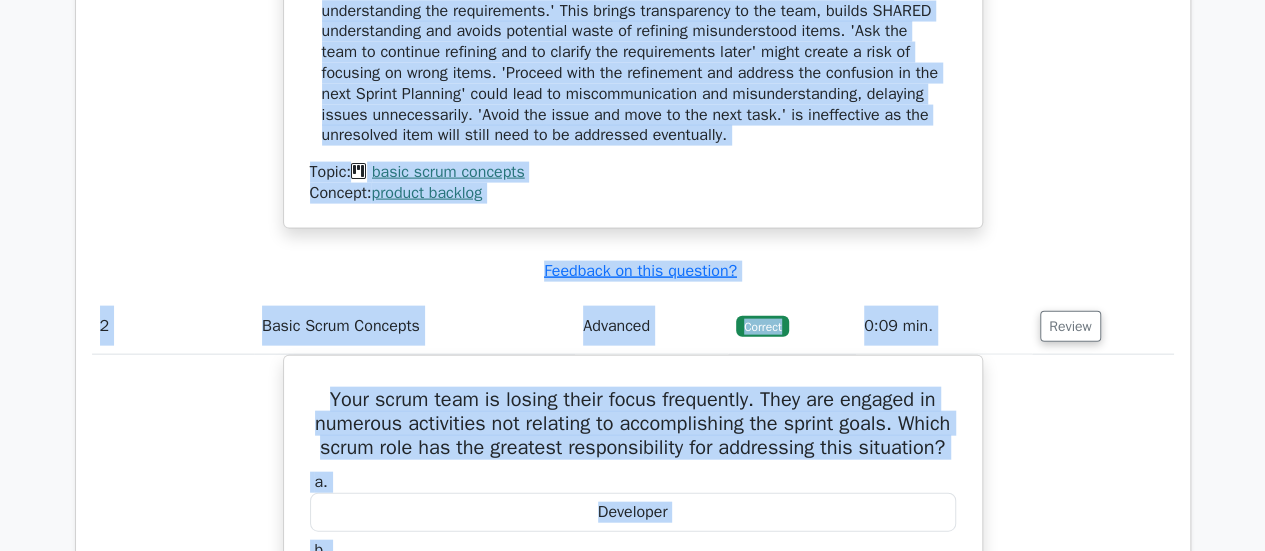 click on "Go Premium
Certified ScrumMaster Preparation Package (2025)
5543 Superior-grade  Certified ScrumMaster practice questions.
Accelerated Mastery: Deep dive into critical topics to fast-track your mastery.
Unlock Effortless CSM preparation: 5 full exams.
100% Satisfaction Guaranteed: Full refund with no questions if unsatisfied. Bonus:" at bounding box center (632, -51) 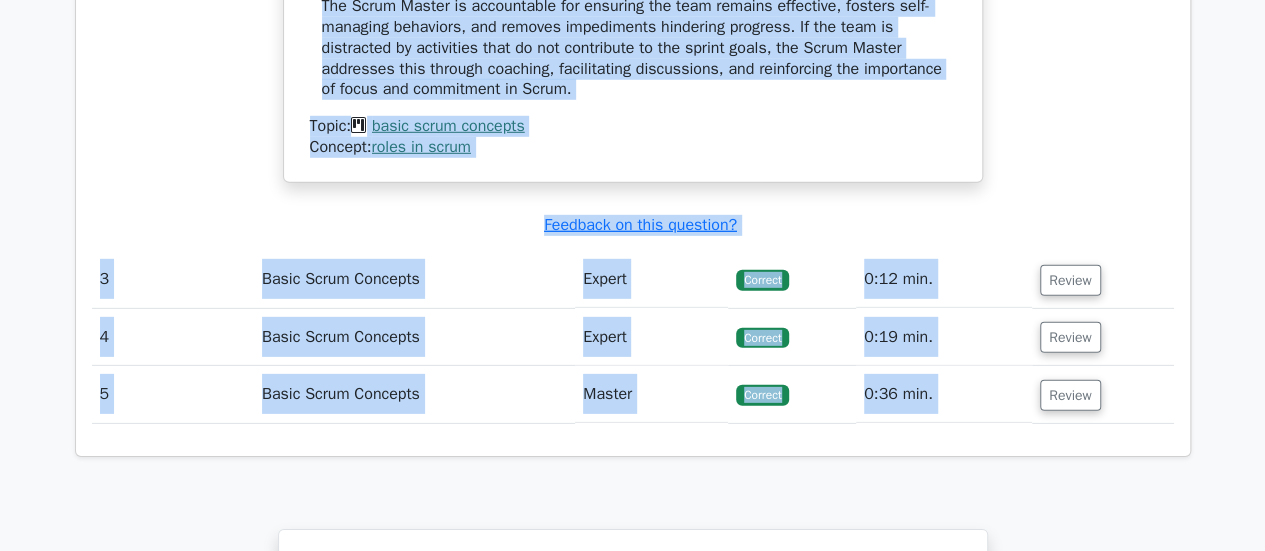 scroll, scrollTop: 2926, scrollLeft: 0, axis: vertical 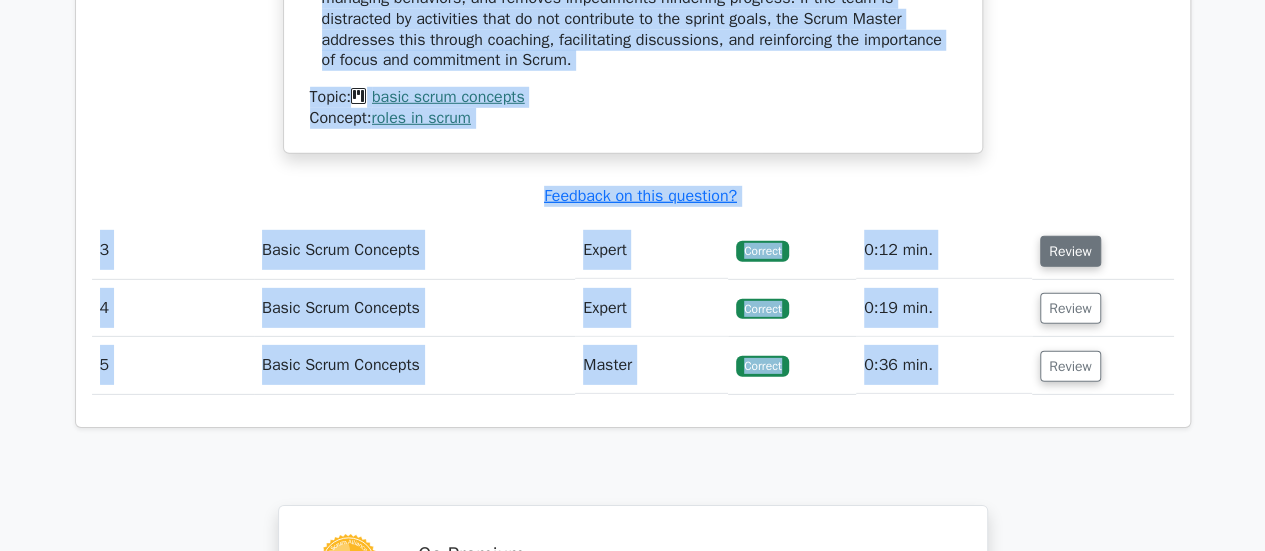 click on "Review" at bounding box center [1070, 251] 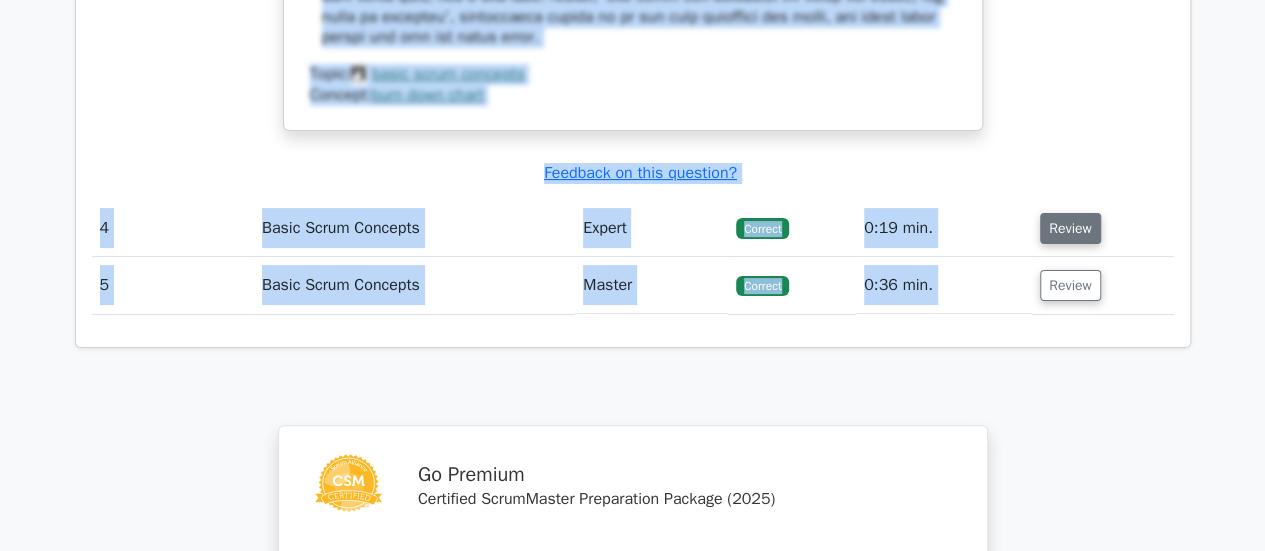 scroll, scrollTop: 3883, scrollLeft: 0, axis: vertical 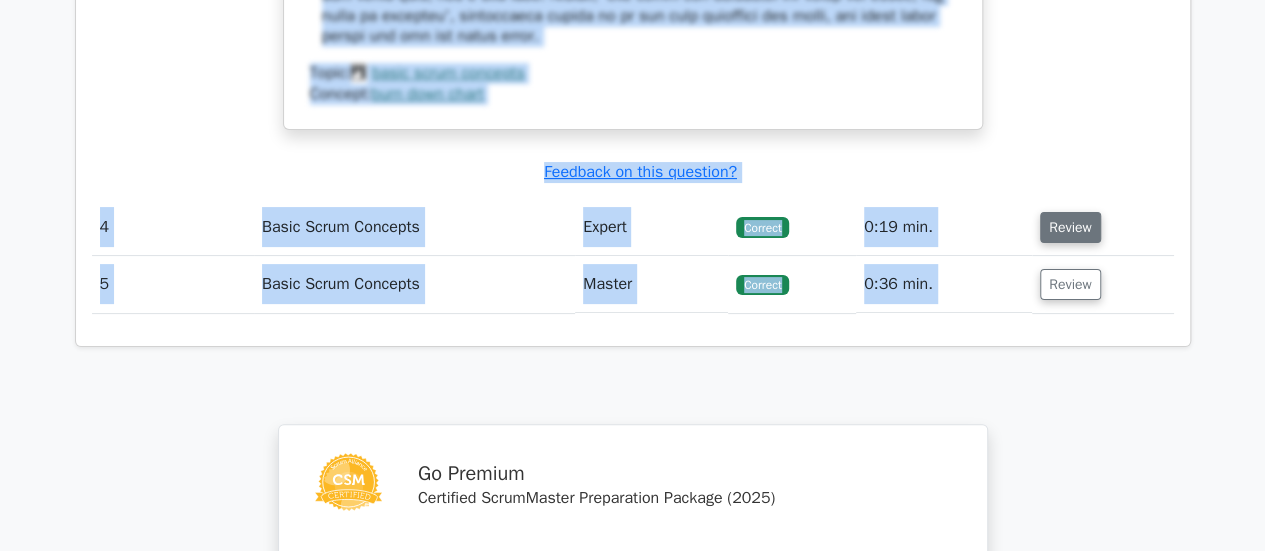 click on "Review" at bounding box center (1070, 227) 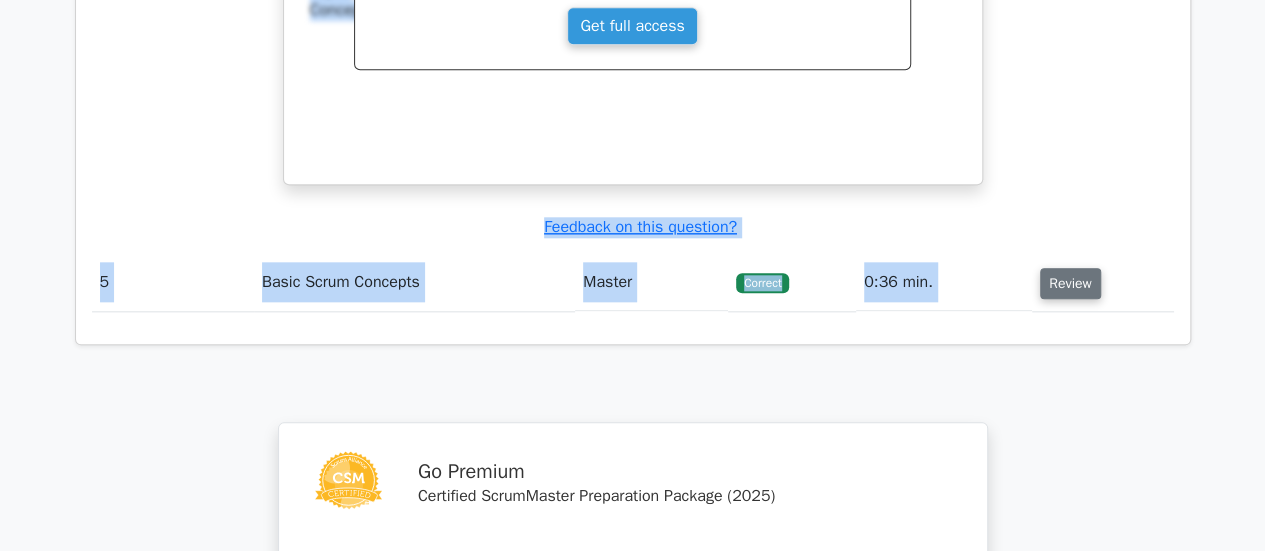 scroll, scrollTop: 4779, scrollLeft: 0, axis: vertical 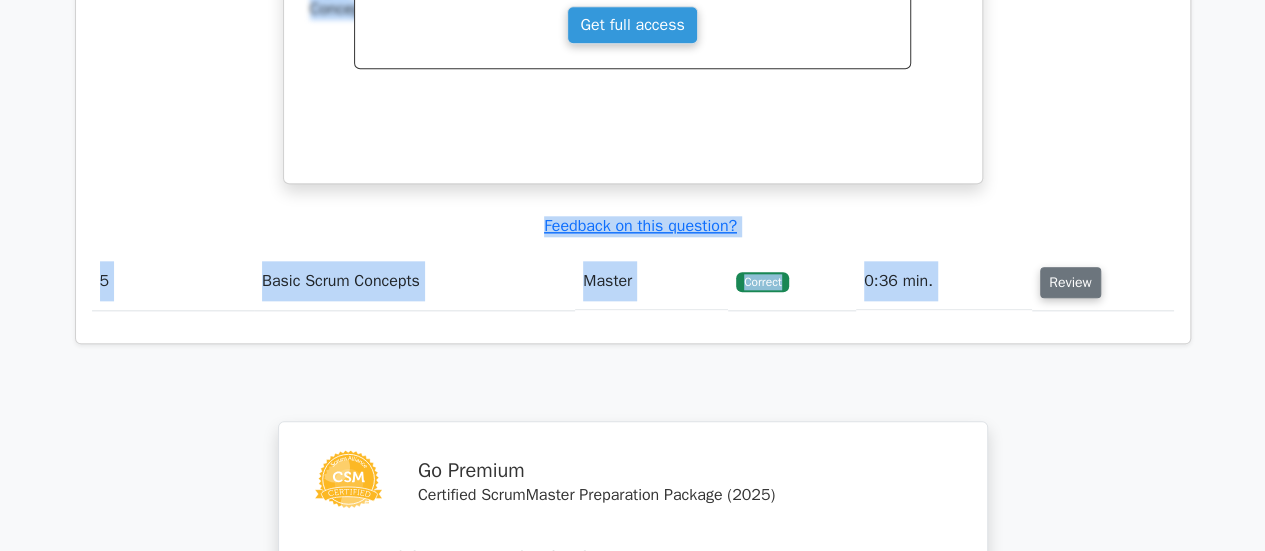 click on "Review" at bounding box center (1070, 282) 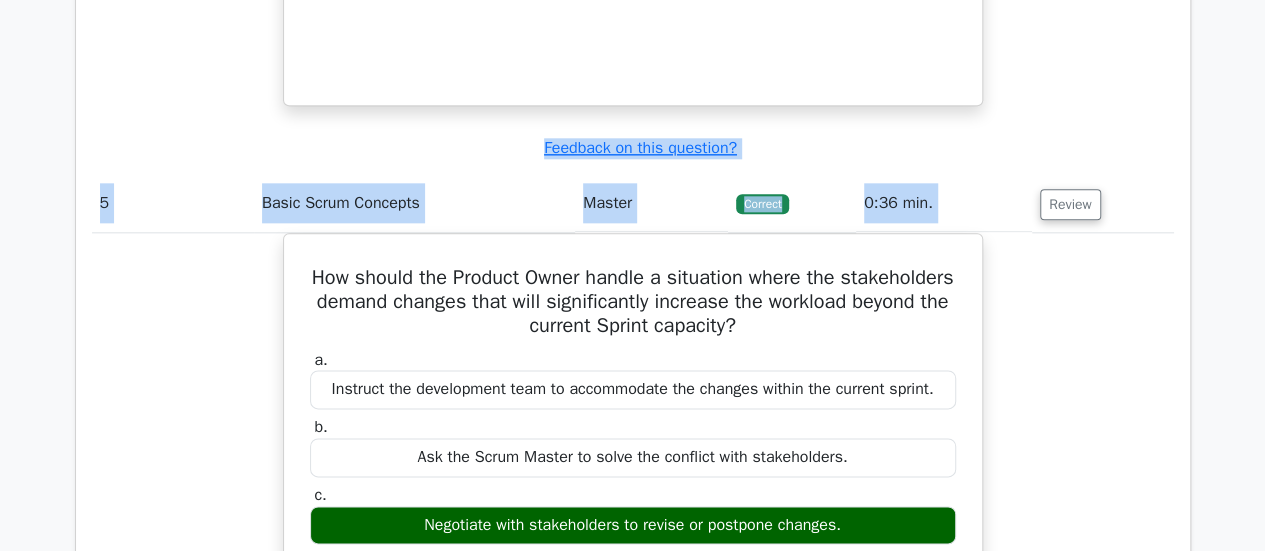 click on "How should the Product Owner handle a situation where the stakeholders demand changes that will significantly increase the workload beyond the current Sprint capacity?
a.
Instruct the development team to accommodate the changes within the current sprint.
b.
c. d." at bounding box center (633, 567) 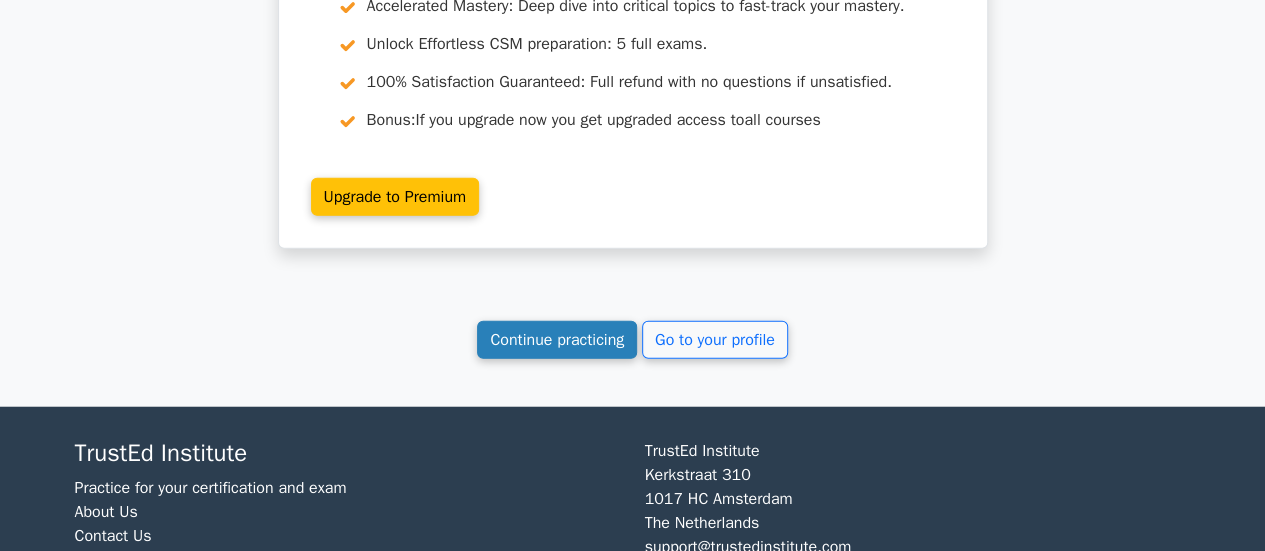 scroll, scrollTop: 6080, scrollLeft: 0, axis: vertical 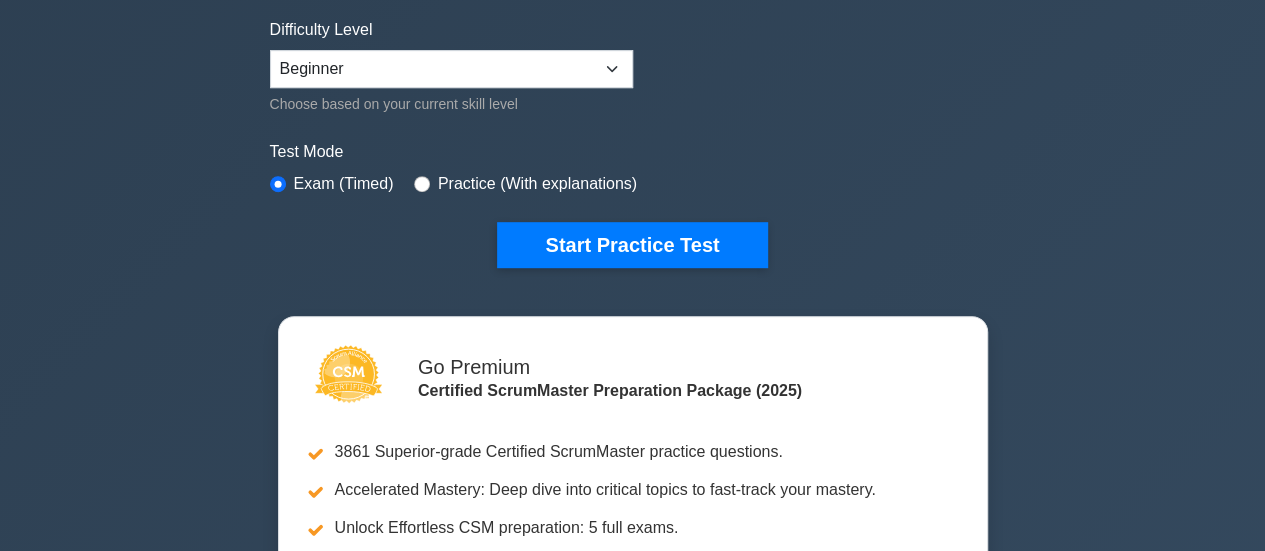 drag, startPoint x: 670, startPoint y: 250, endPoint x: 369, endPoint y: 244, distance: 301.05978 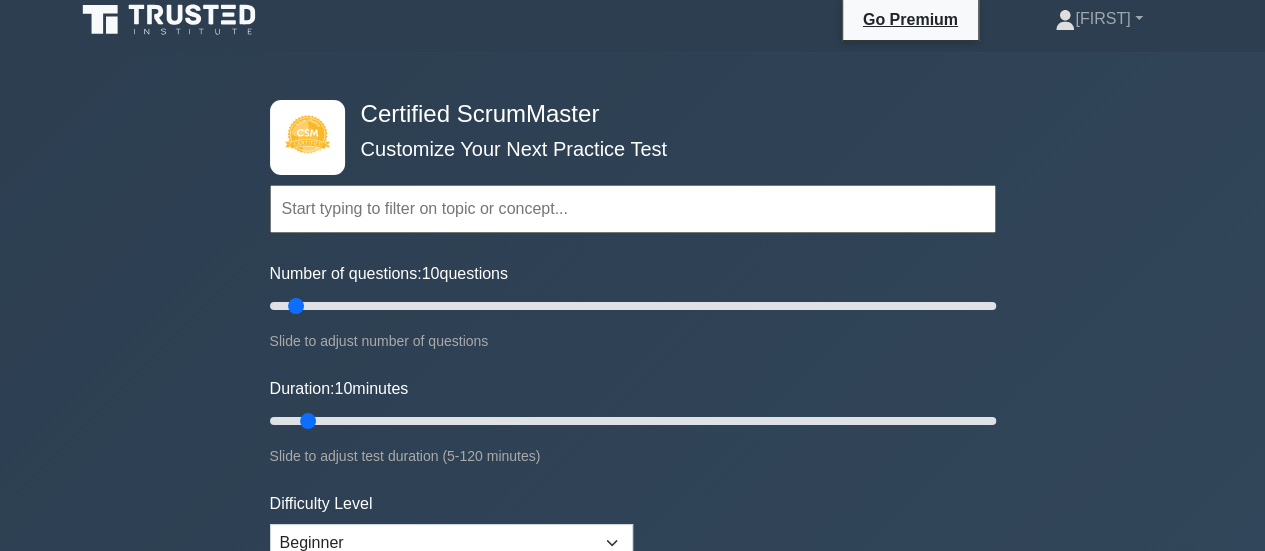 scroll, scrollTop: 0, scrollLeft: 0, axis: both 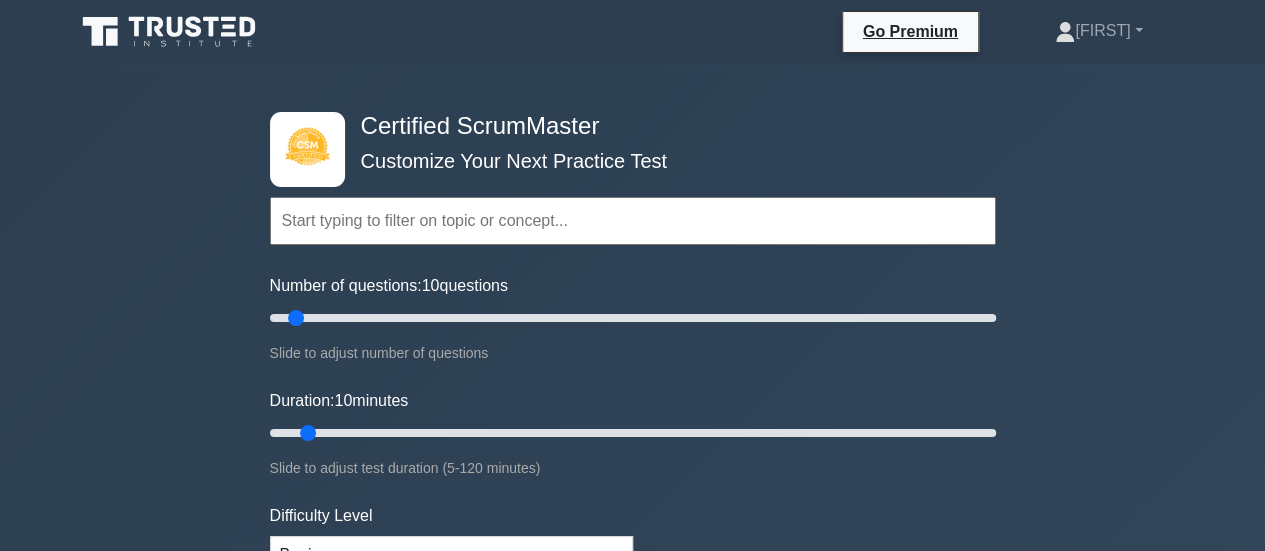 click at bounding box center (633, 221) 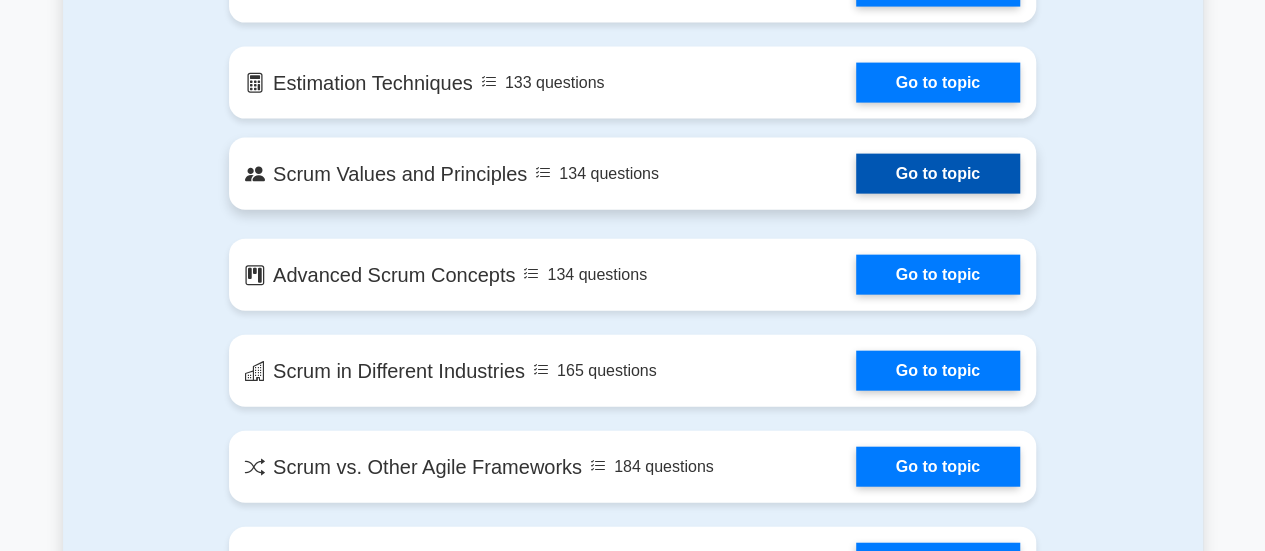 scroll, scrollTop: 2190, scrollLeft: 0, axis: vertical 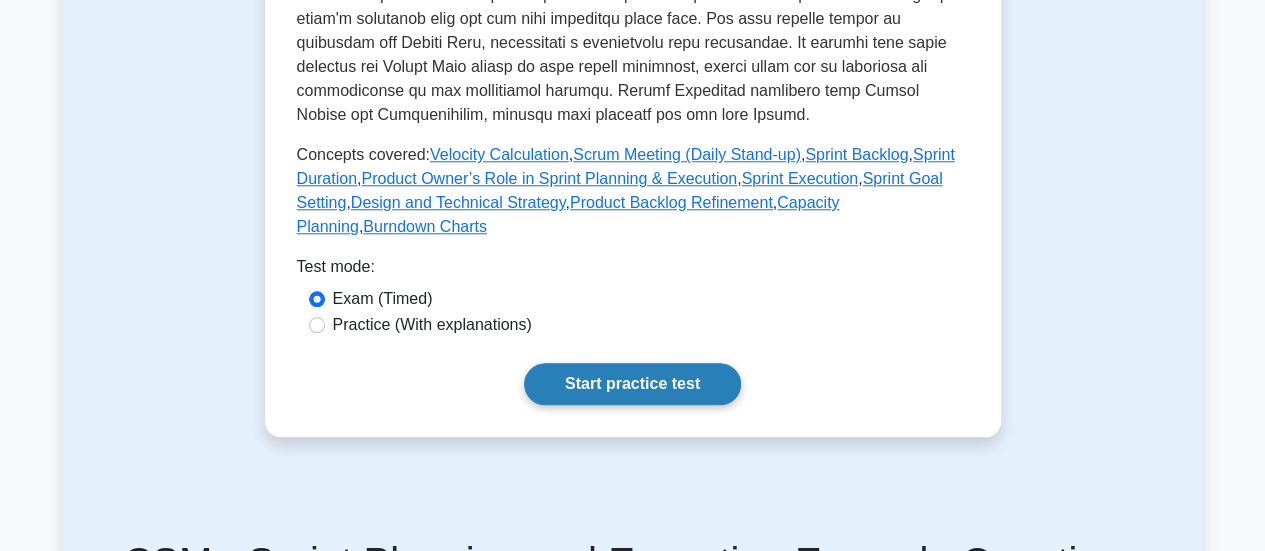 click on "Start practice test" at bounding box center (632, 384) 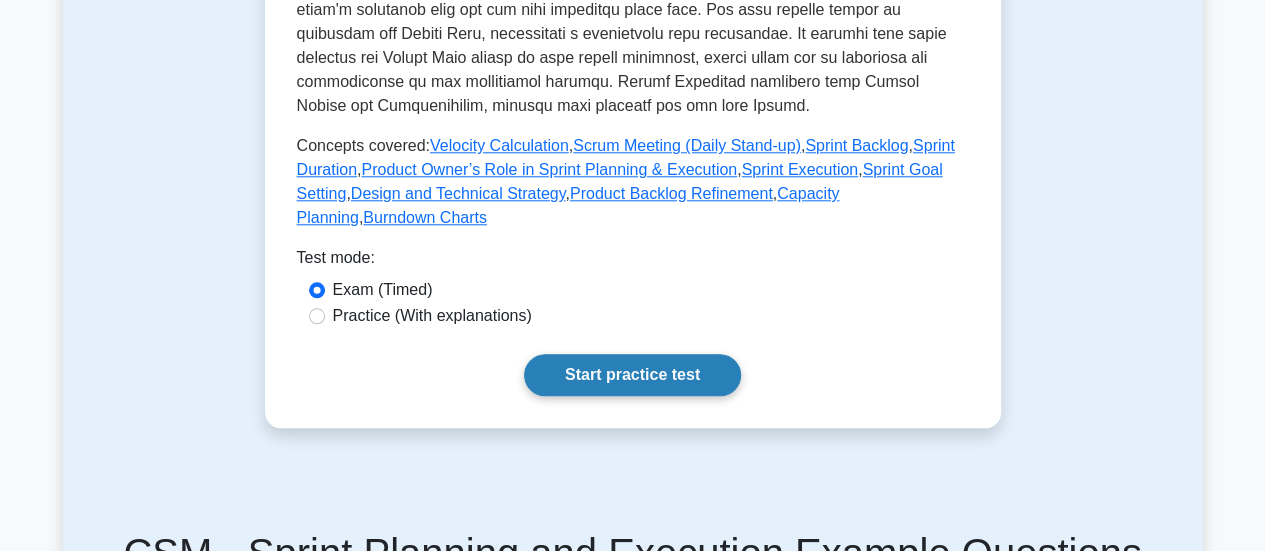 scroll, scrollTop: 910, scrollLeft: 0, axis: vertical 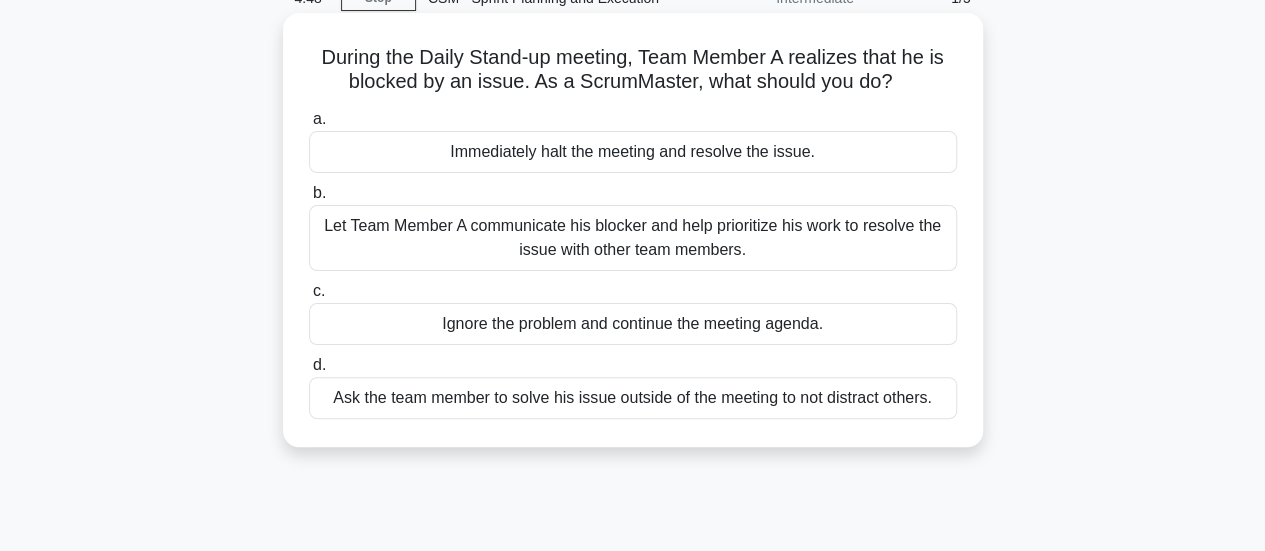 click on "Let Team Member A communicate his blocker and help prioritize his work to resolve the issue with other team members." at bounding box center (633, 238) 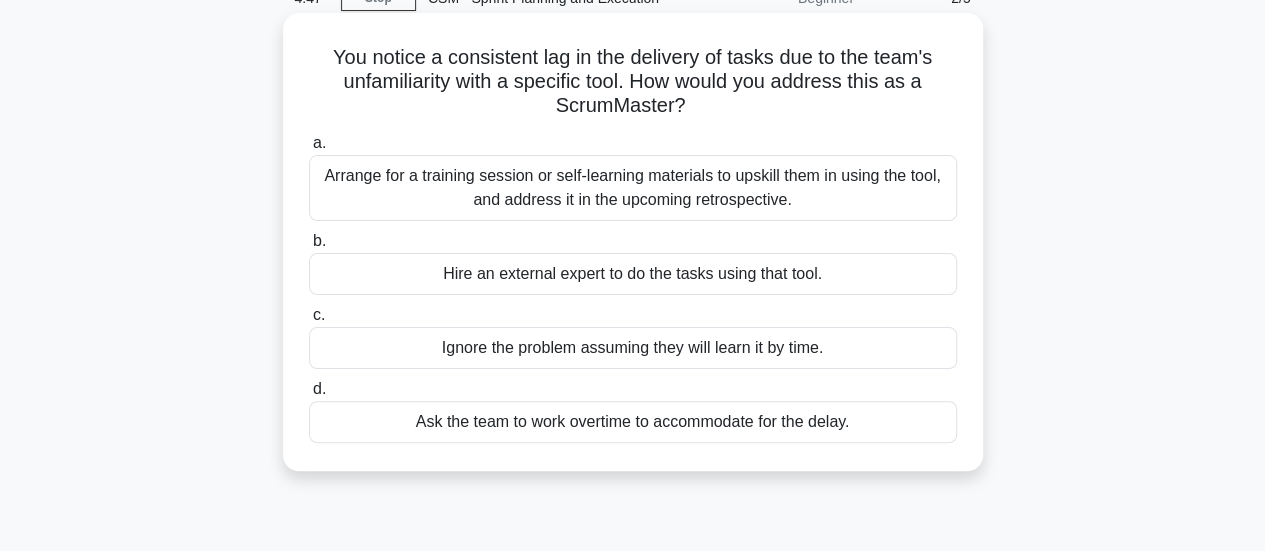 scroll, scrollTop: 0, scrollLeft: 0, axis: both 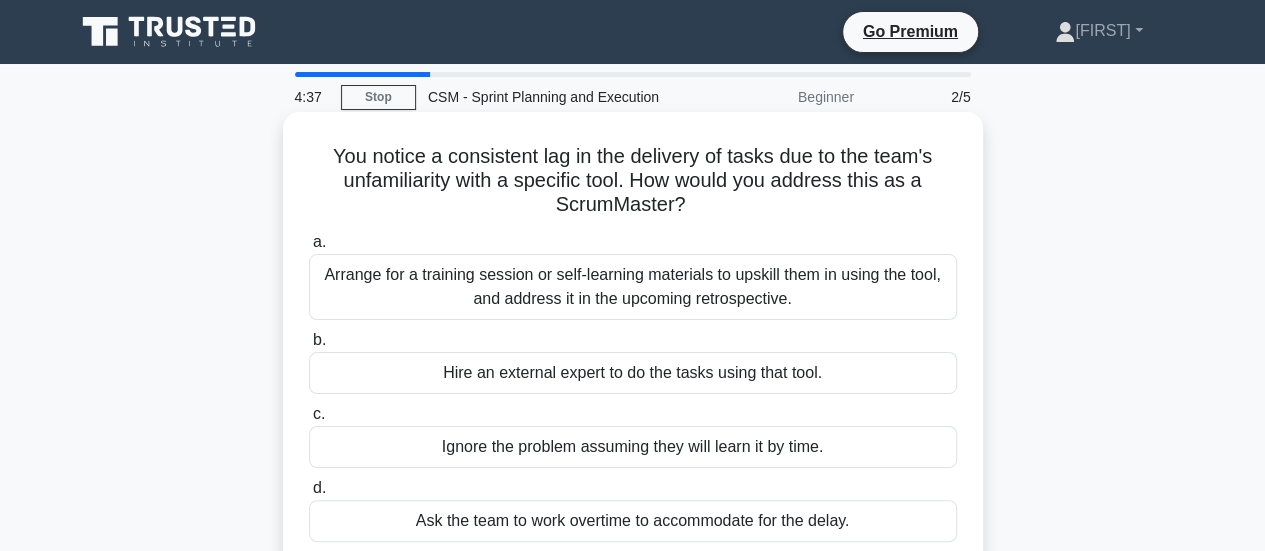 click on "Arrange for a training session or self-learning materials to upskill them in using the tool, and address it in the upcoming retrospective." at bounding box center (633, 287) 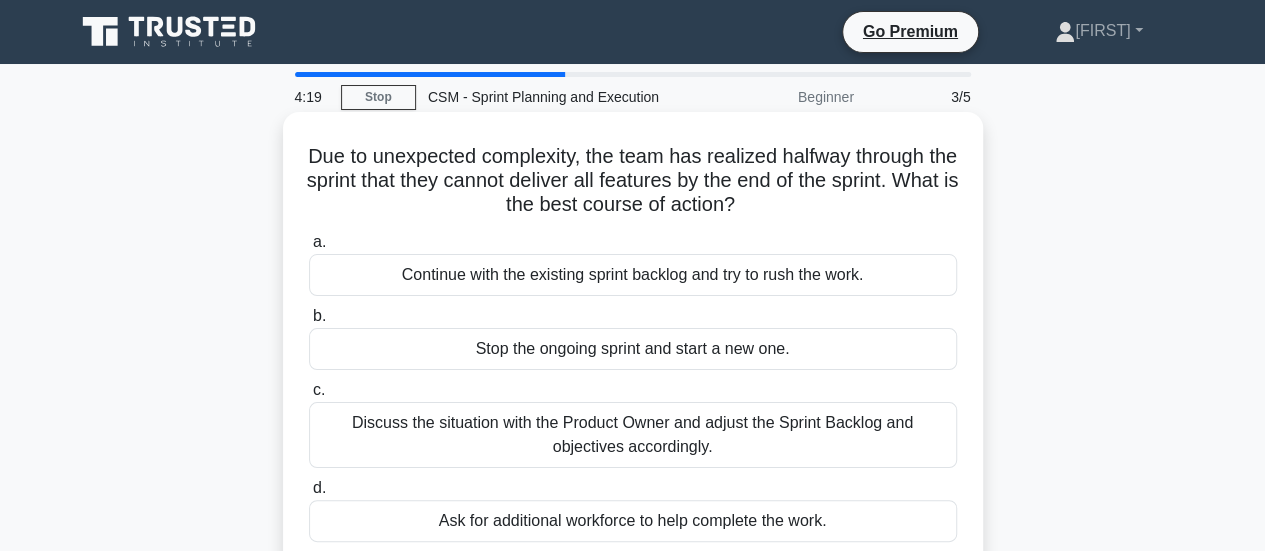 click on "Discuss the situation with the Product Owner and adjust the Sprint Backlog and objectives accordingly." at bounding box center [633, 435] 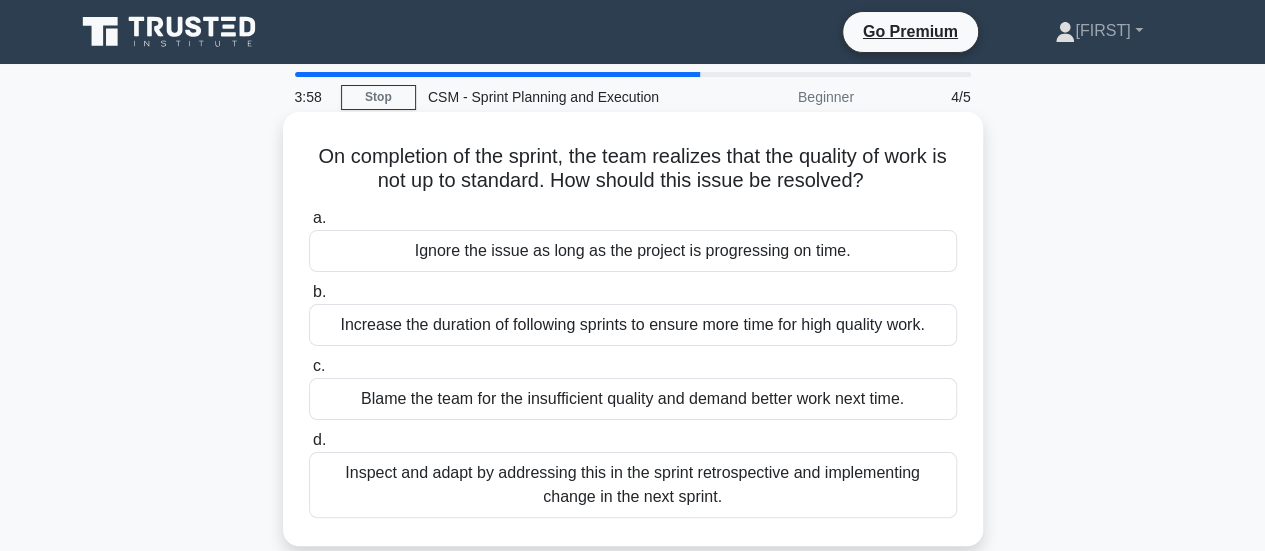 click on "Inspect and adapt by addressing this in the sprint retrospective and implementing change in the next sprint." at bounding box center [633, 485] 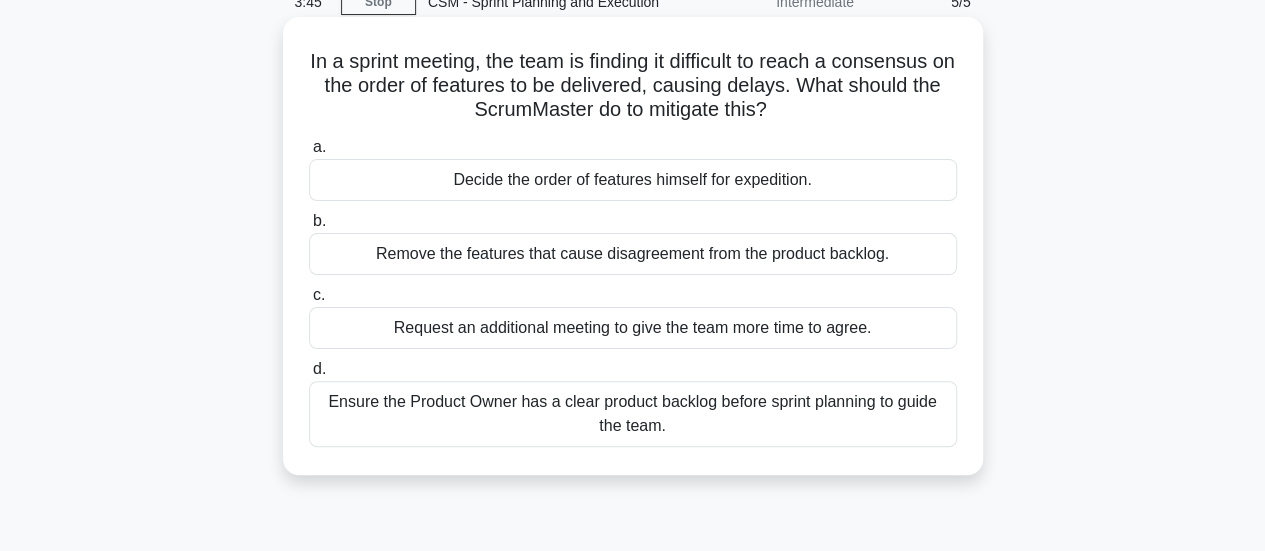 scroll, scrollTop: 96, scrollLeft: 0, axis: vertical 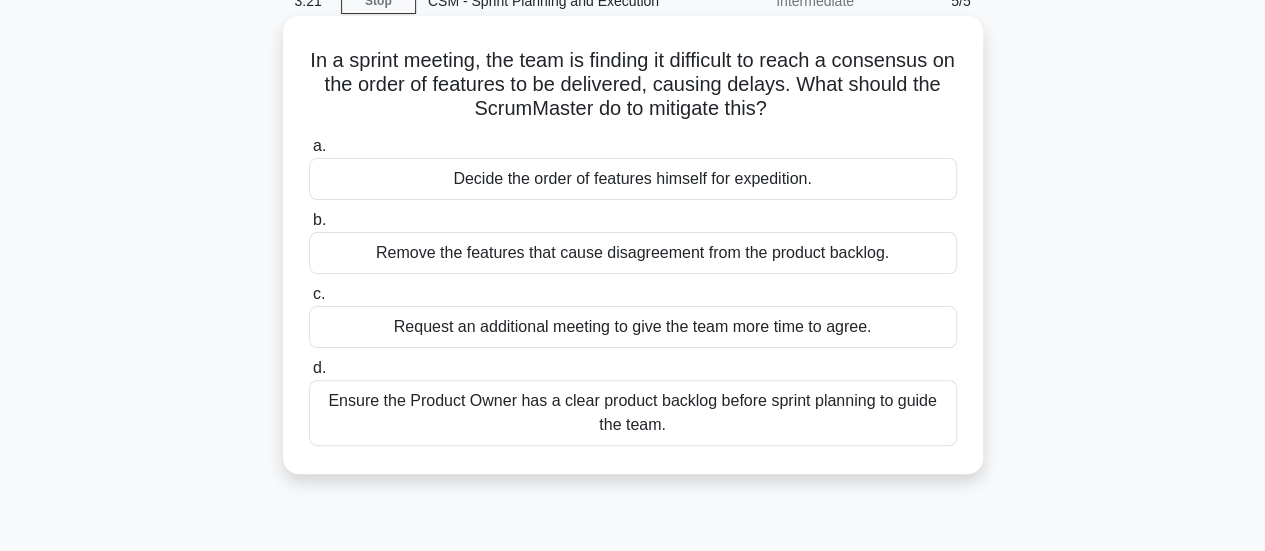 click on "Ensure the Product Owner has a clear product backlog before sprint planning to guide the team." at bounding box center (633, 413) 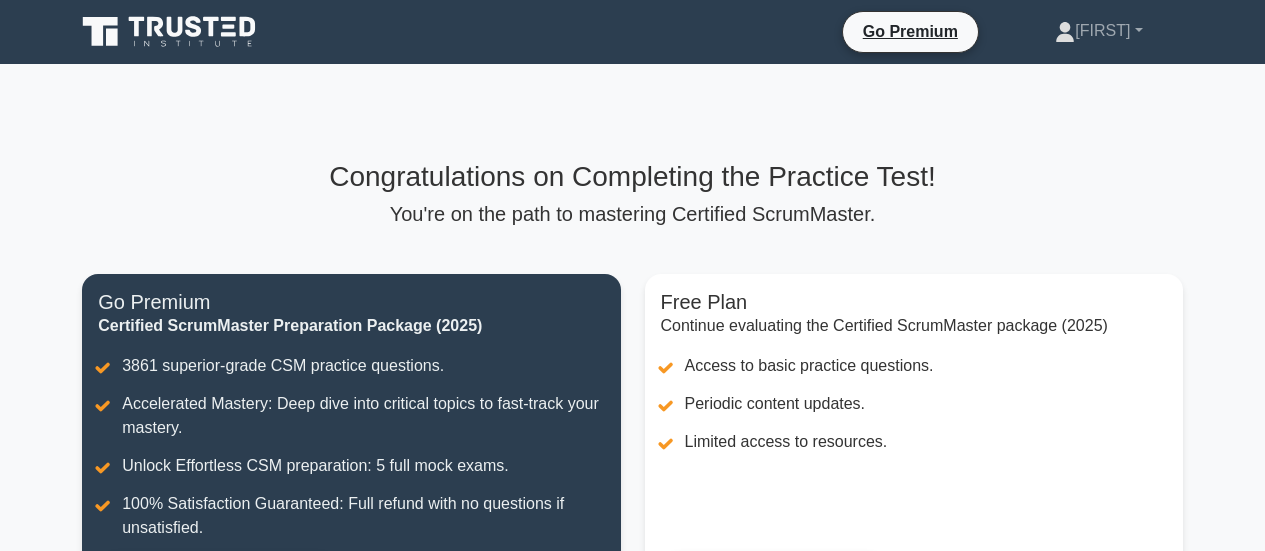 scroll, scrollTop: 0, scrollLeft: 0, axis: both 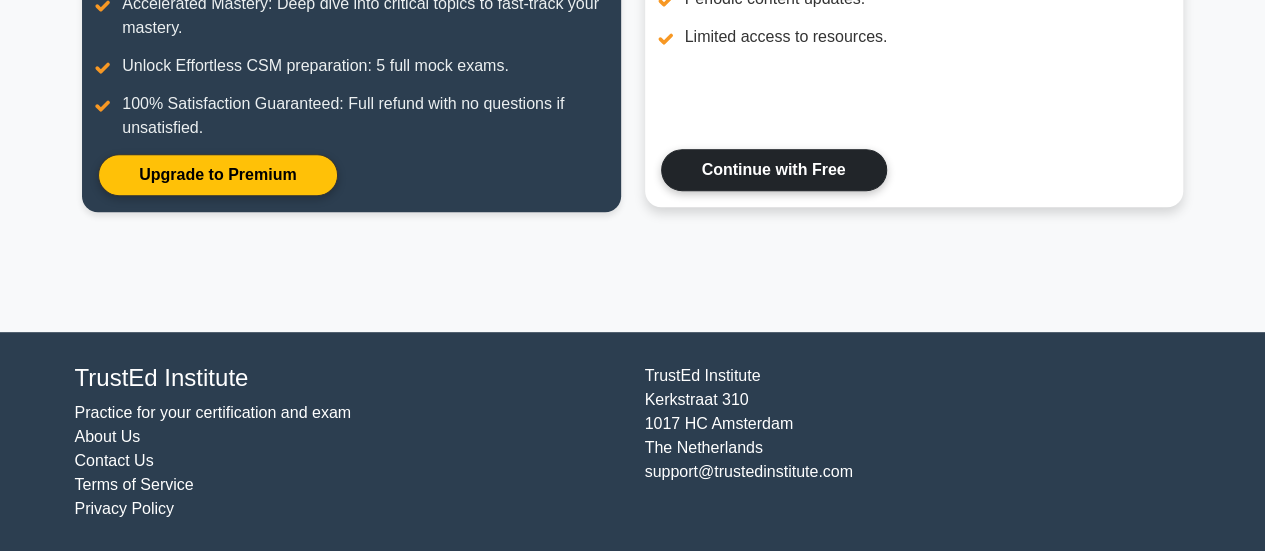 click on "Continue with Free" at bounding box center [774, 170] 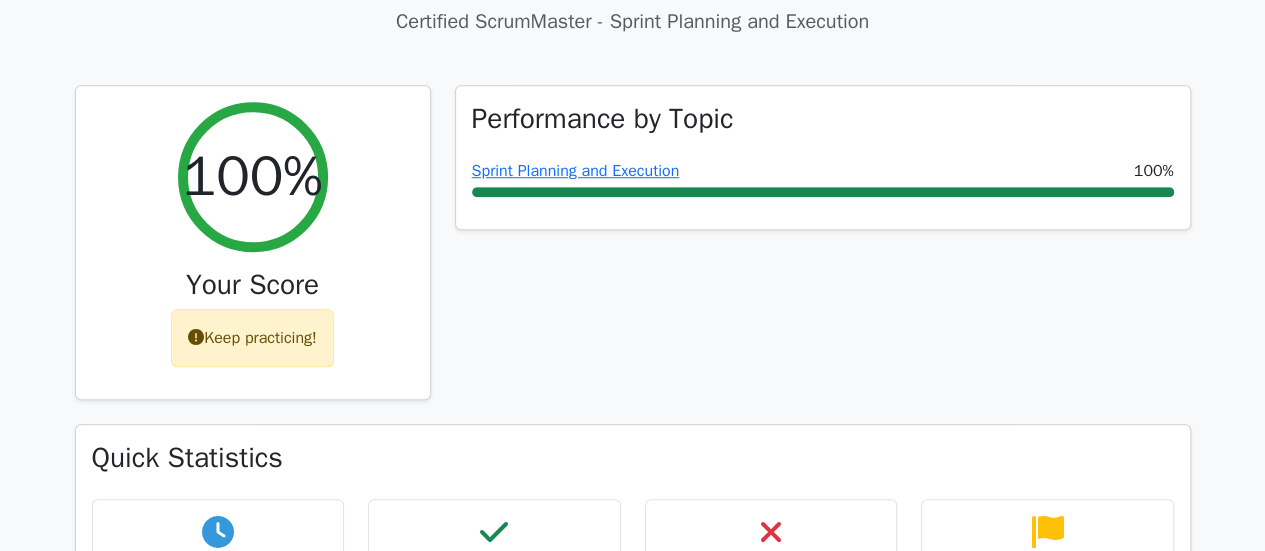 scroll, scrollTop: 0, scrollLeft: 0, axis: both 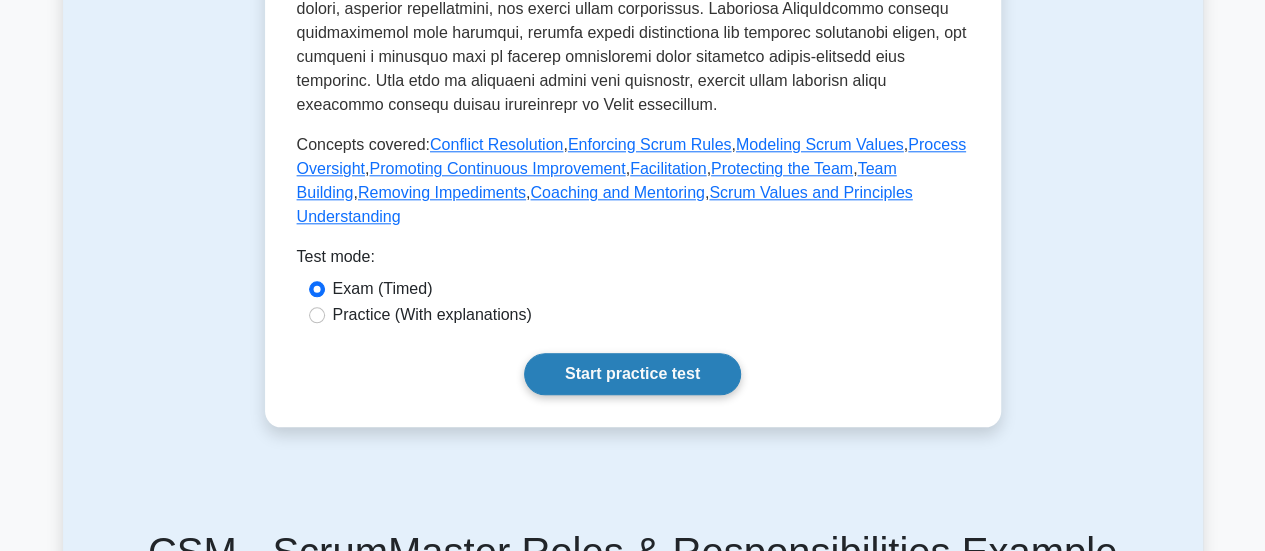 click on "ScrumMaster Roles & Responsibilities
Detailing ScrumMaster duties
A comprehensive look at the roles, duties, and responsibilities of a ScrumMaster within a Scrum Team and within an organization.
5 minutes
5 Questions
Concepts covered:  Conflict Resolution ,  Enforcing Scrum Rules ,  Modeling Scrum Values ,  Process Oversight ,  ," at bounding box center [633, -152] 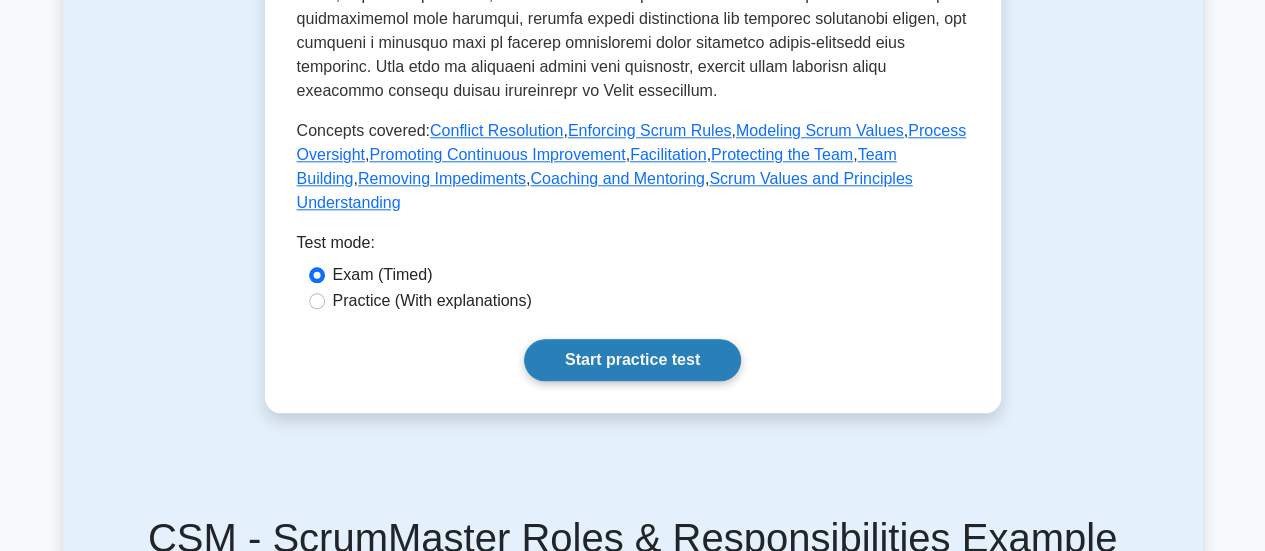 click on "Start practice test" at bounding box center (632, 360) 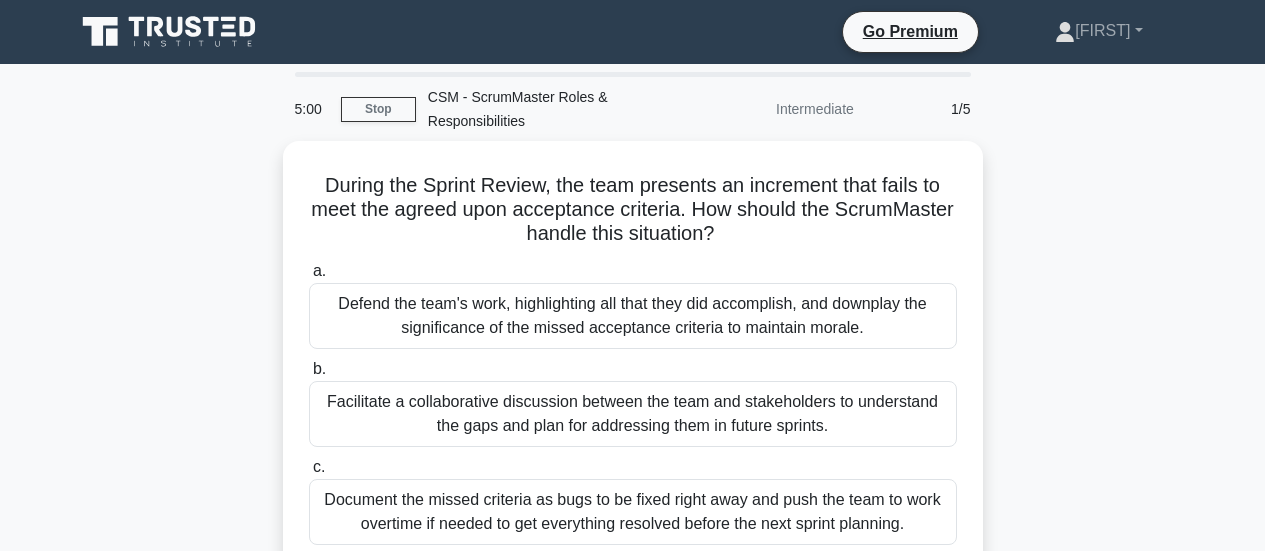 scroll, scrollTop: 0, scrollLeft: 0, axis: both 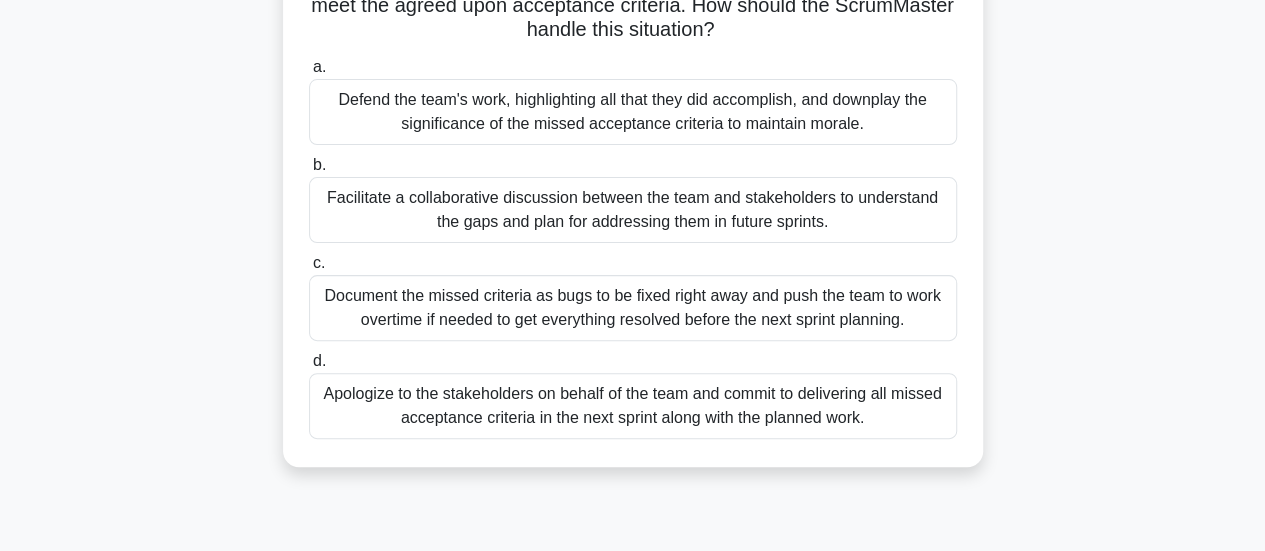 click on "Facilitate a collaborative discussion between the team and stakeholders to understand the gaps and plan for addressing them in future sprints." at bounding box center (633, 210) 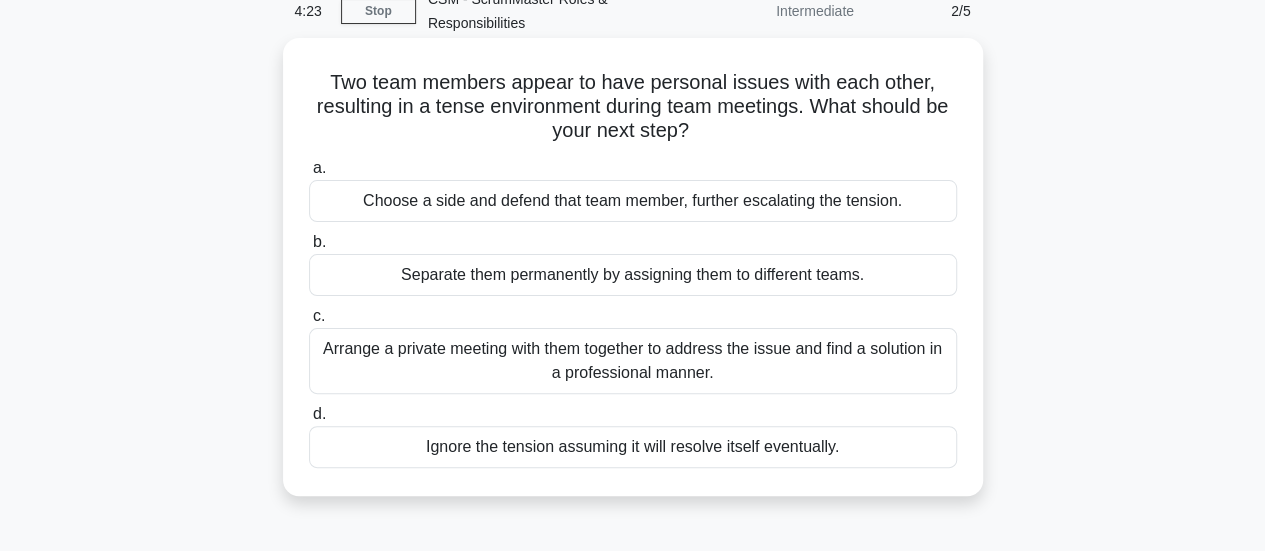 scroll, scrollTop: 98, scrollLeft: 0, axis: vertical 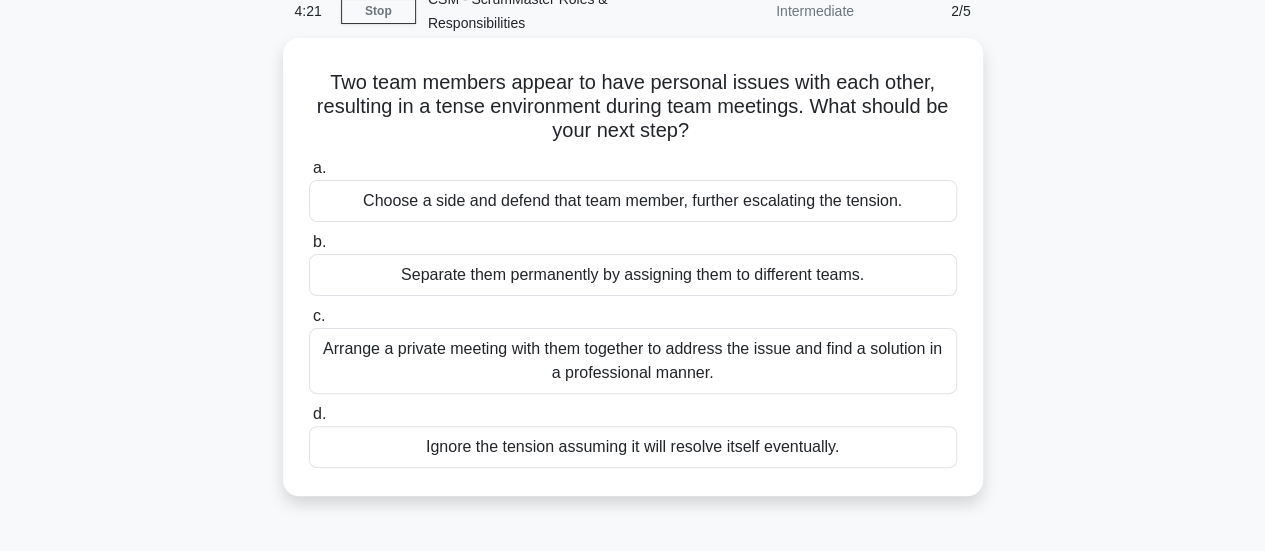 click on "Arrange a private meeting with them together to address the issue and find a solution in a professional manner." at bounding box center (633, 361) 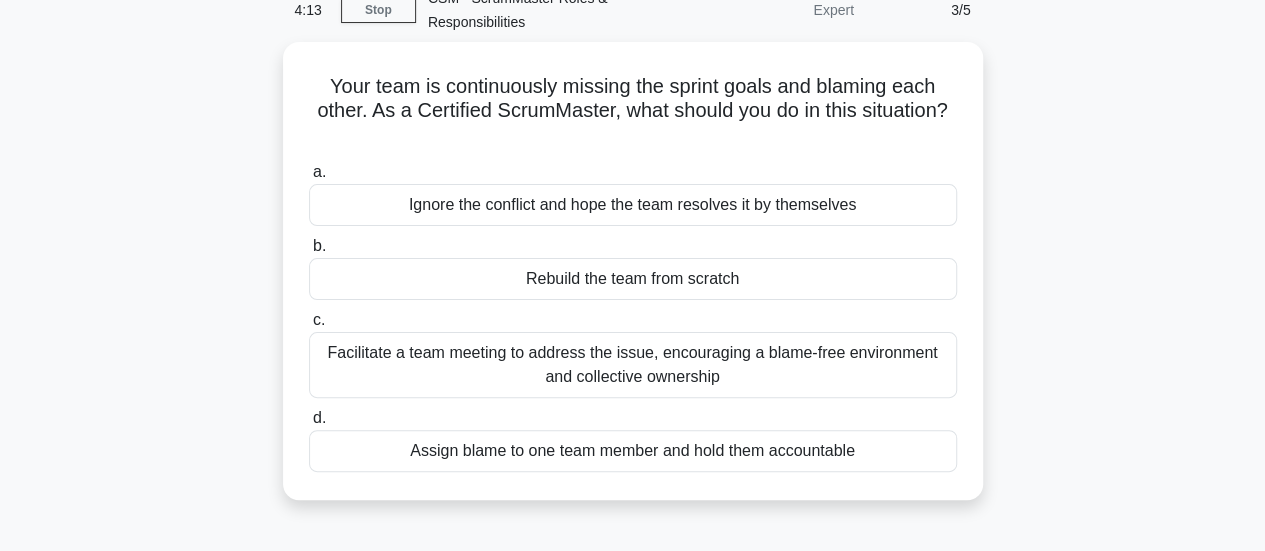 scroll, scrollTop: 100, scrollLeft: 0, axis: vertical 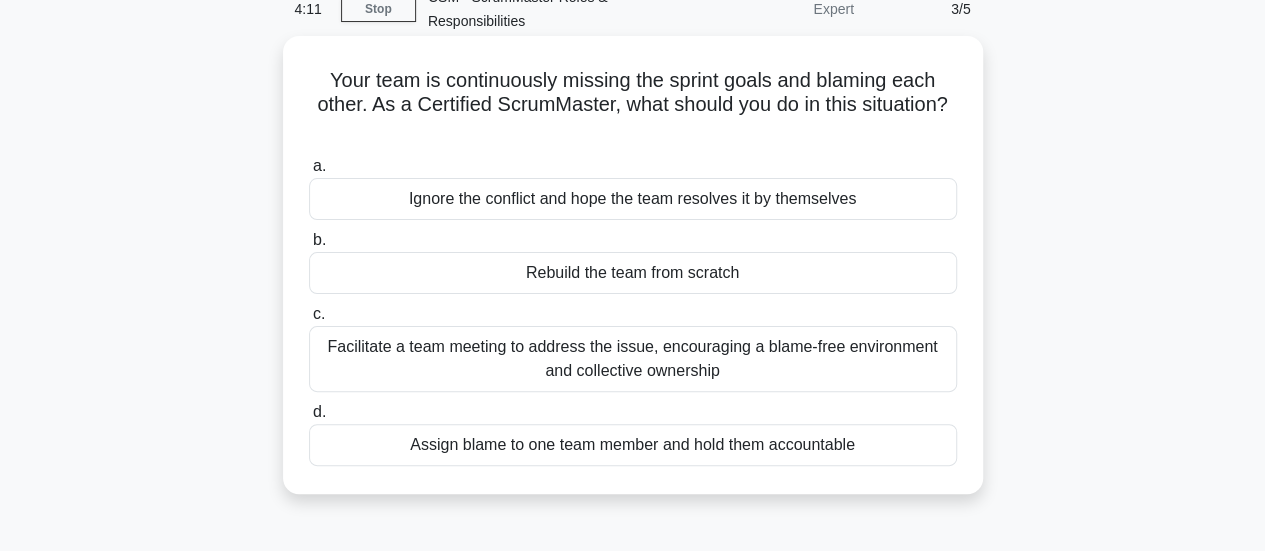 click on "Facilitate a team meeting to address the issue, encouraging a blame-free environment and collective ownership" at bounding box center (633, 359) 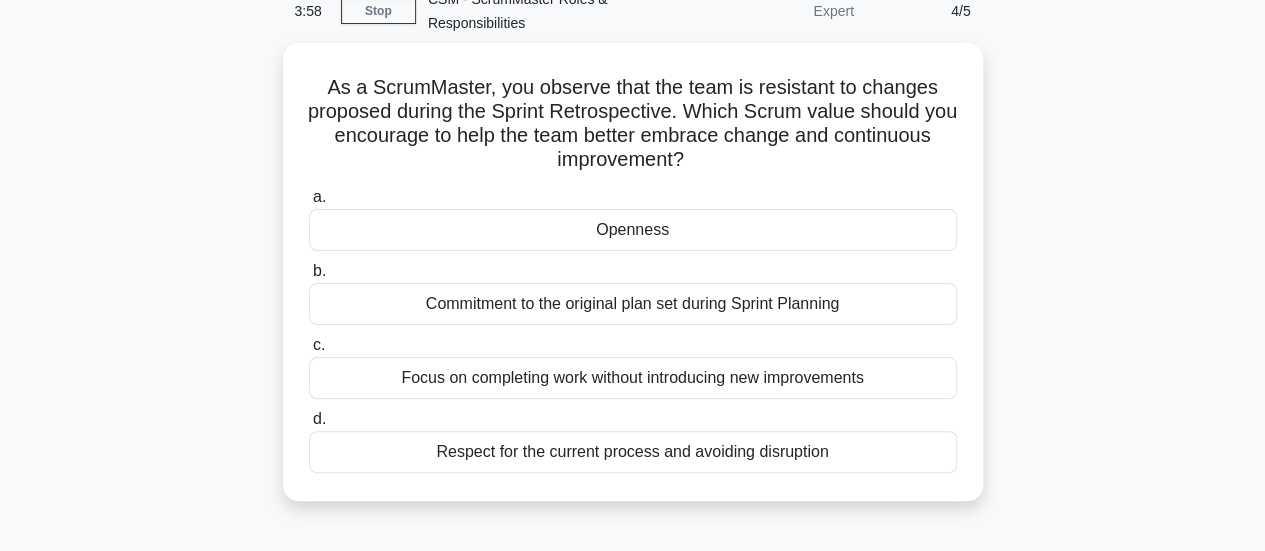 scroll, scrollTop: 99, scrollLeft: 0, axis: vertical 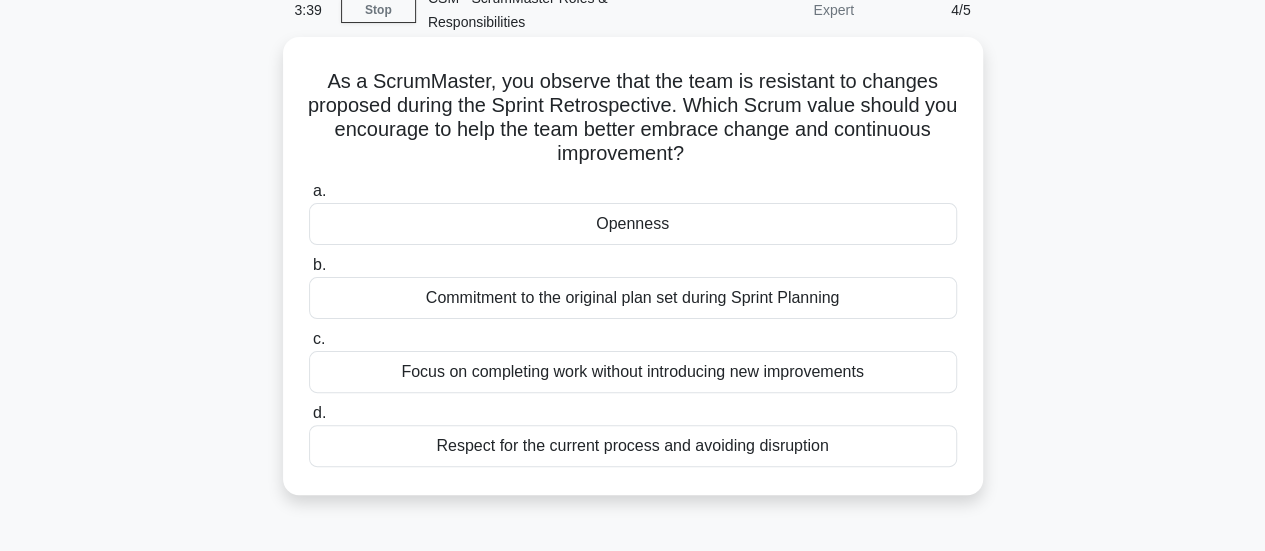 click on "Openness" at bounding box center (633, 224) 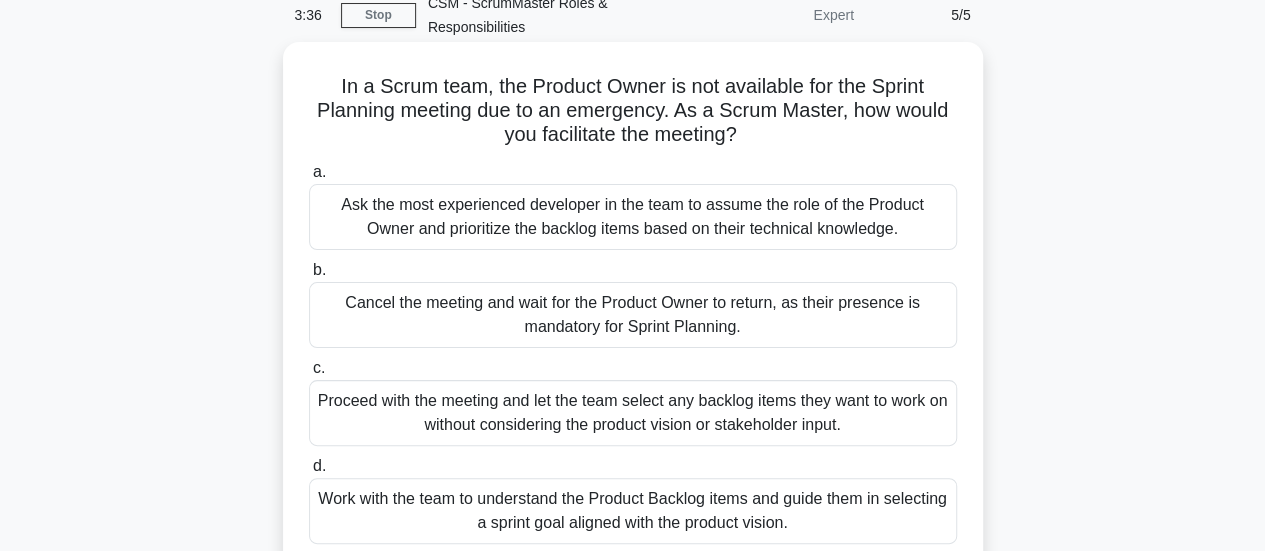 scroll, scrollTop: 95, scrollLeft: 0, axis: vertical 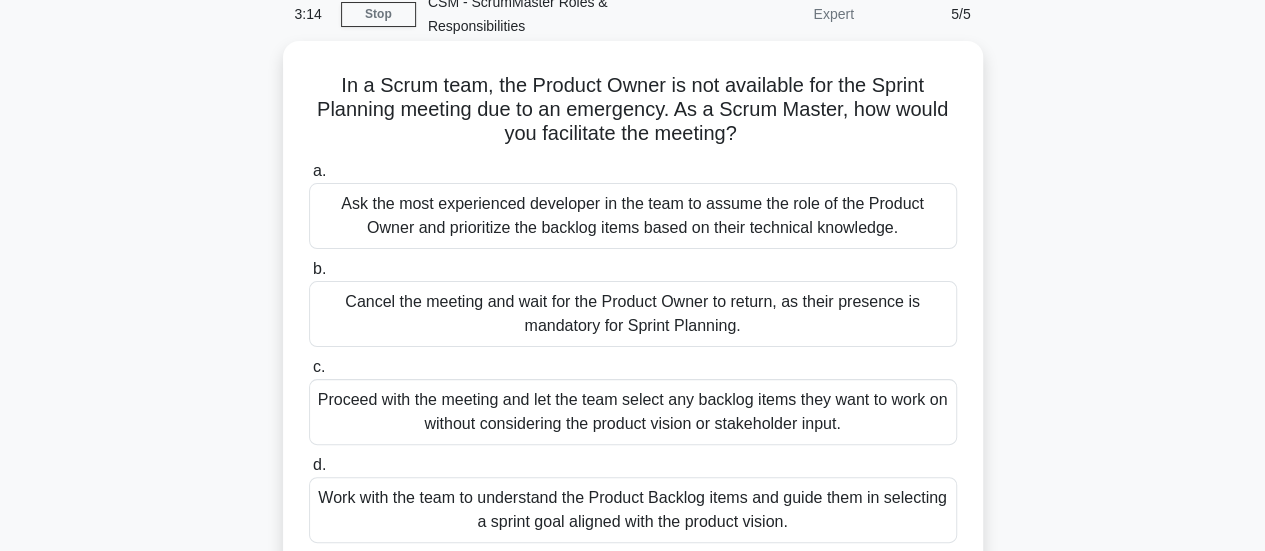 click on "Ask the most experienced developer in the team to assume the role of the Product Owner and prioritize the backlog items based on their technical knowledge." at bounding box center [633, 216] 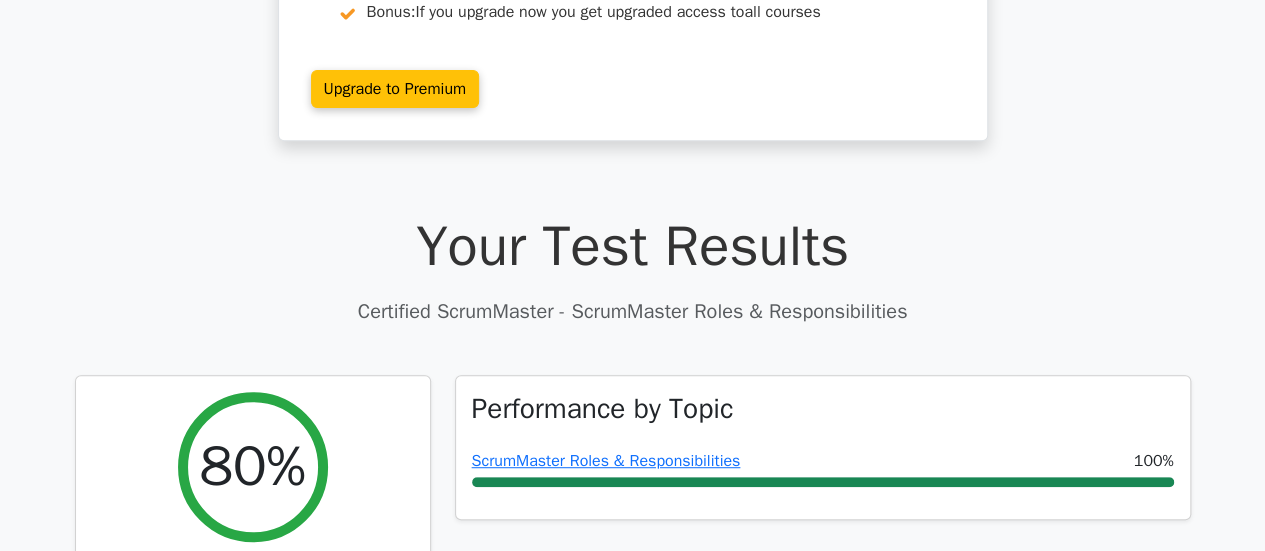 scroll, scrollTop: 0, scrollLeft: 0, axis: both 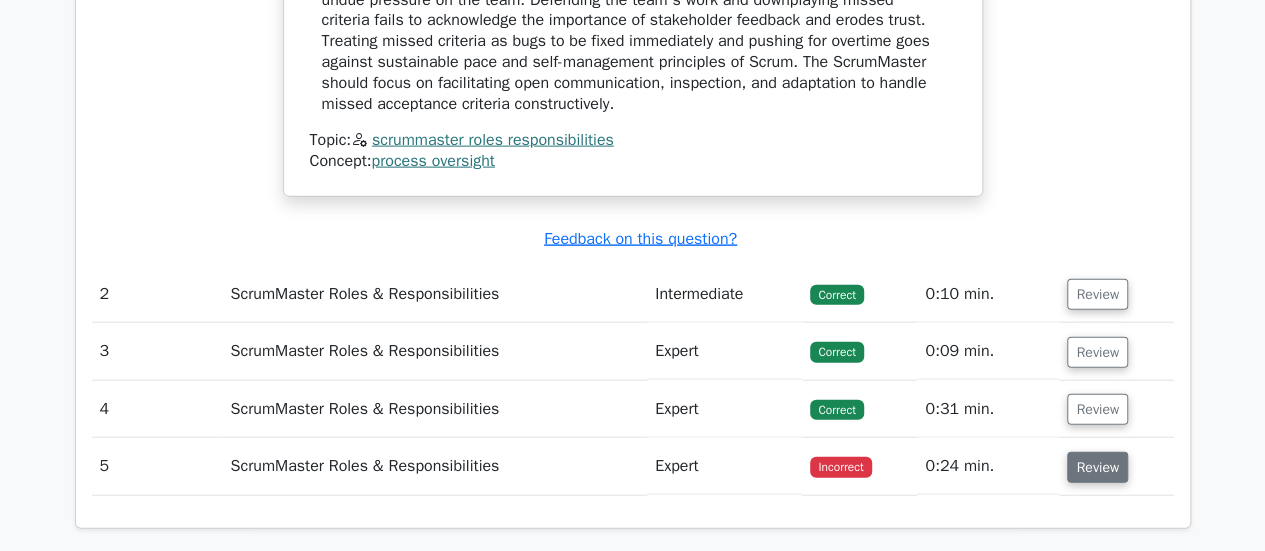 click on "Review" at bounding box center (1097, 467) 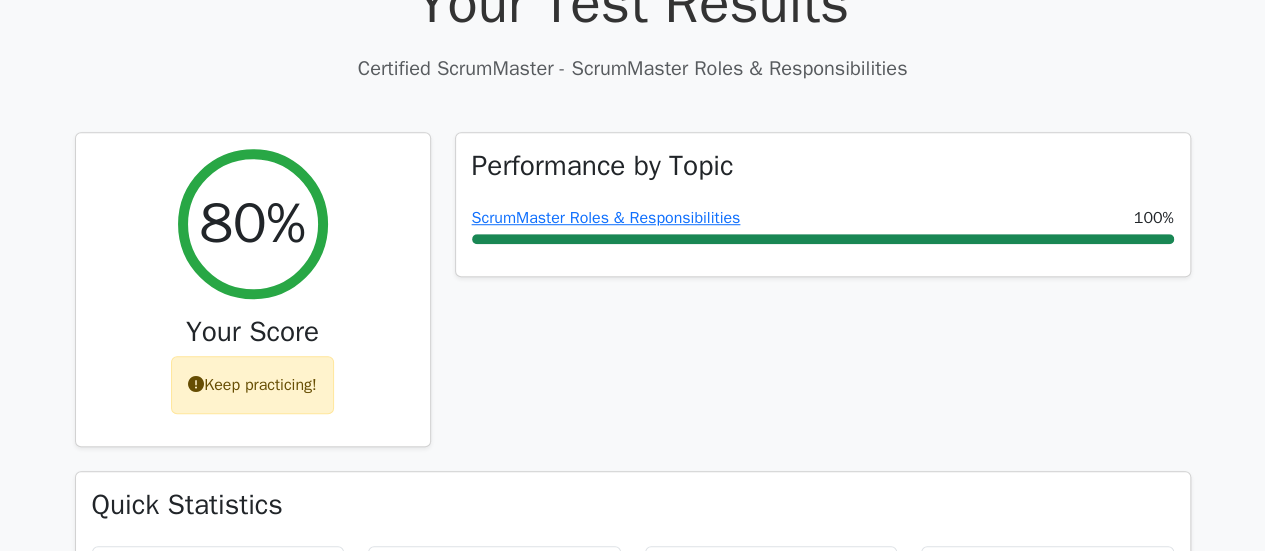 scroll, scrollTop: 597, scrollLeft: 0, axis: vertical 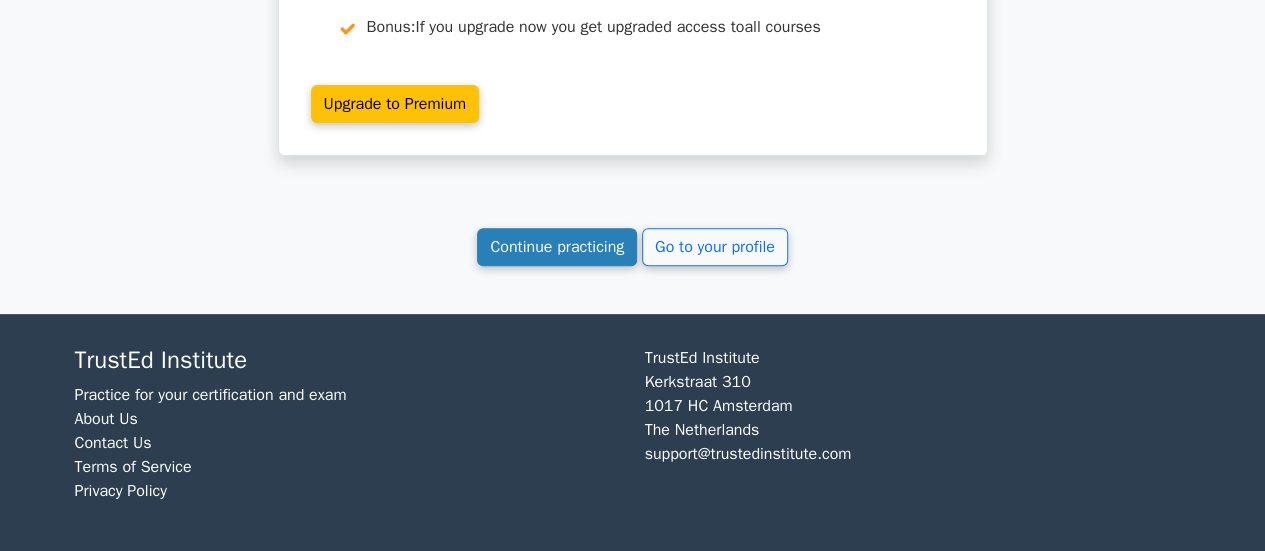 click on "Continue practicing" at bounding box center (557, 247) 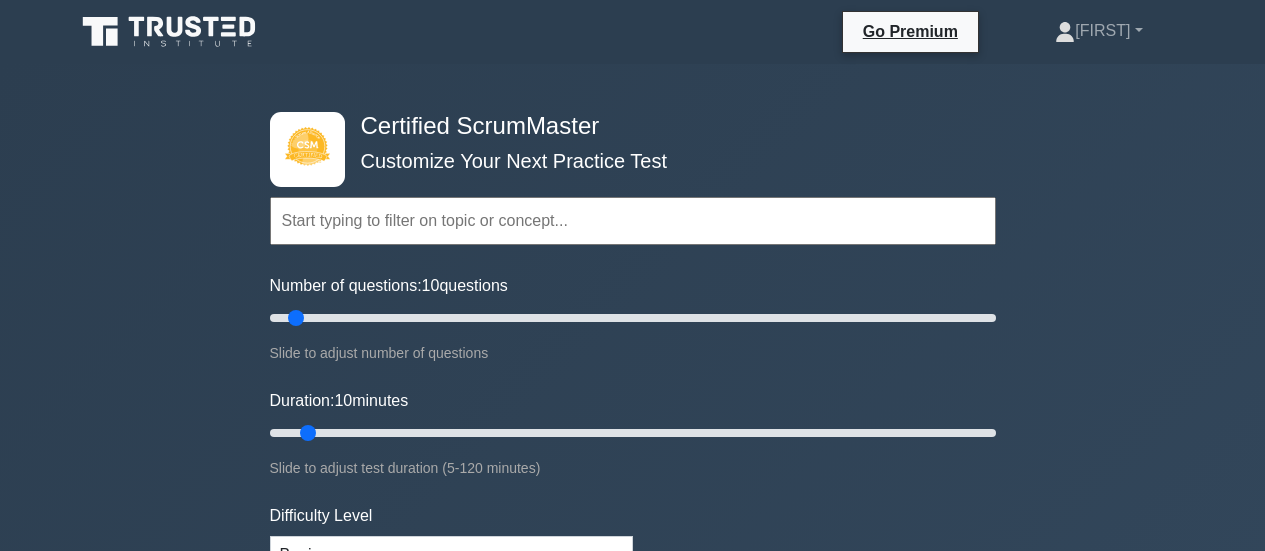 scroll, scrollTop: 590, scrollLeft: 0, axis: vertical 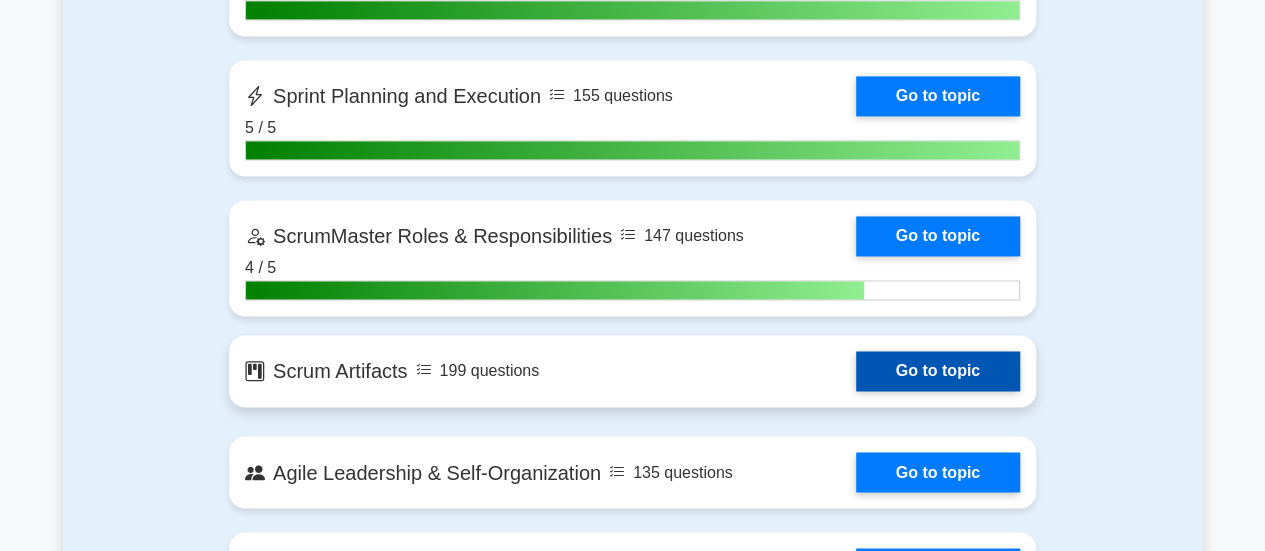 click on "Go to topic" at bounding box center [938, 371] 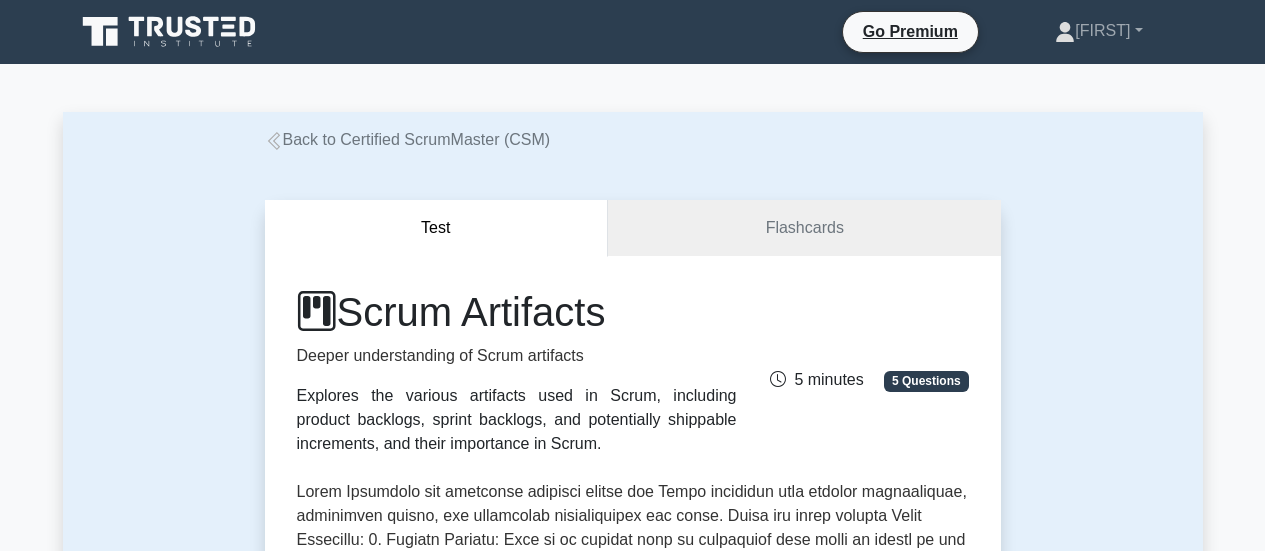 scroll, scrollTop: 775, scrollLeft: 0, axis: vertical 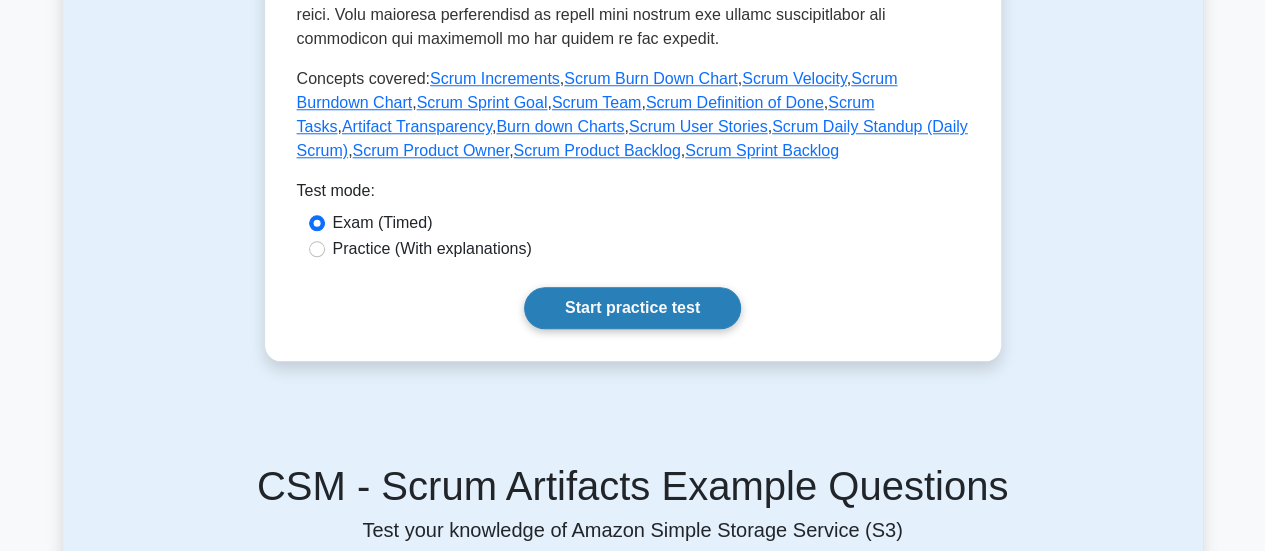 click on "Start practice test" at bounding box center (632, 308) 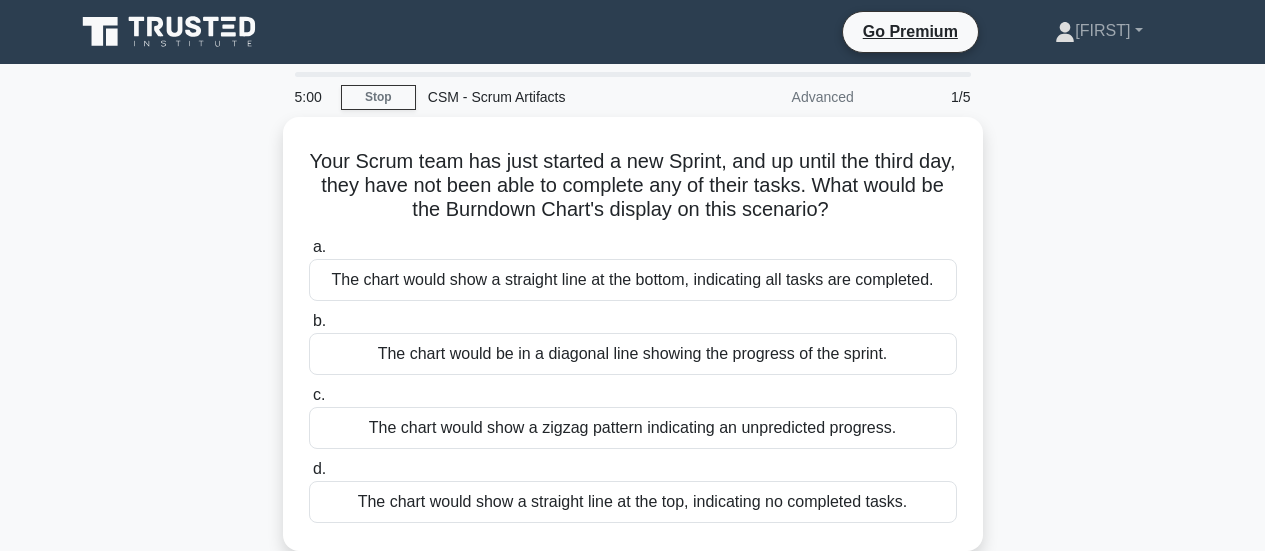 scroll, scrollTop: 50, scrollLeft: 0, axis: vertical 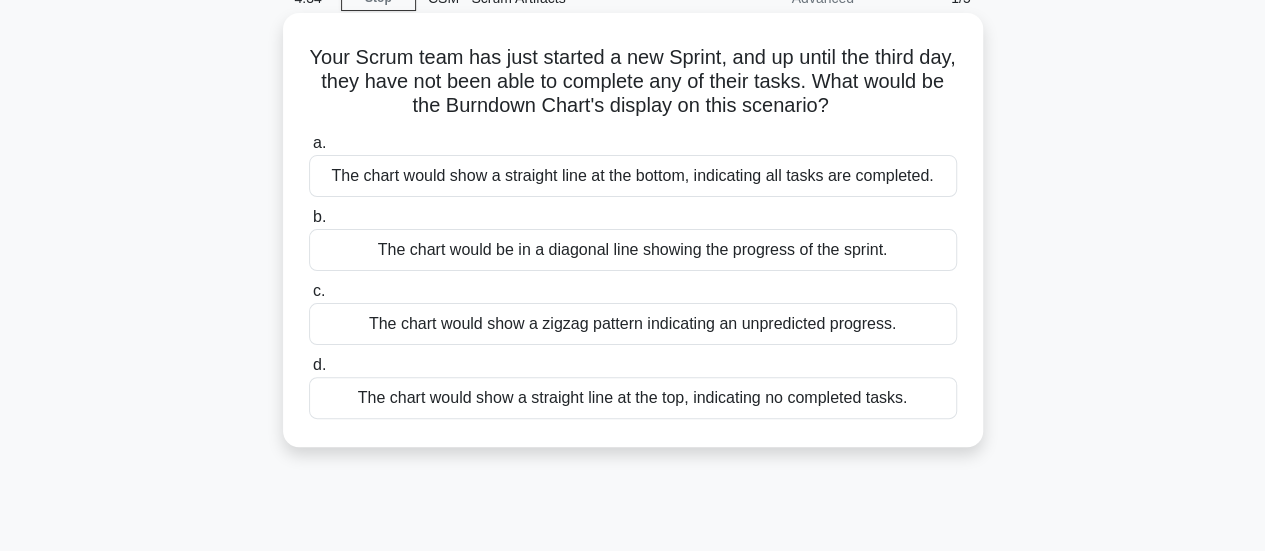 click on "The chart would show a straight line at the bottom, indicating all tasks are completed." at bounding box center [633, 176] 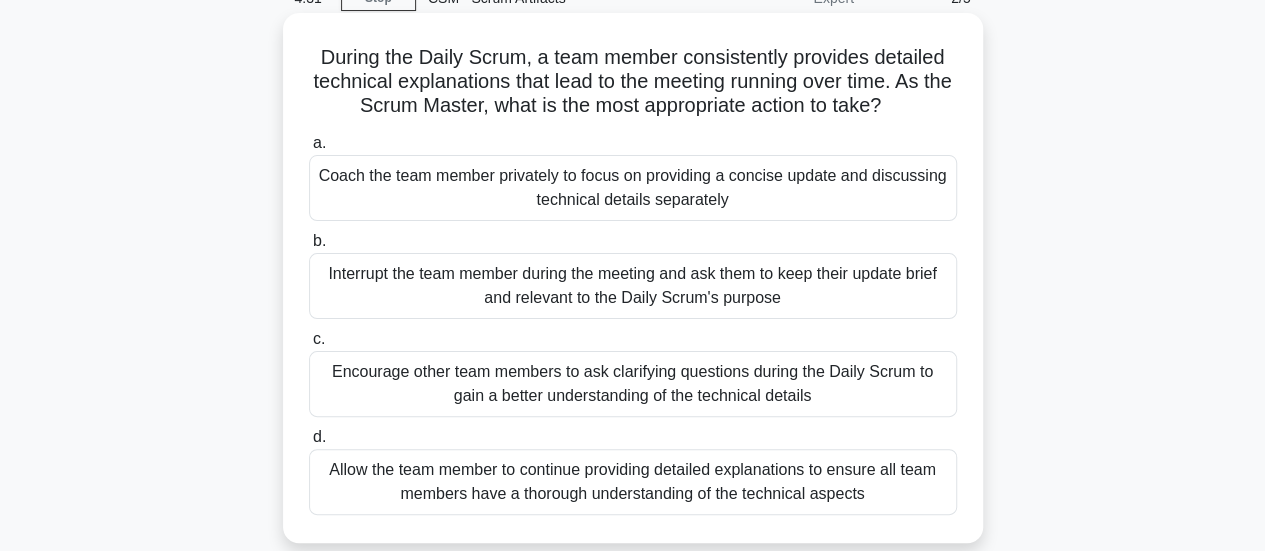 scroll, scrollTop: 100, scrollLeft: 0, axis: vertical 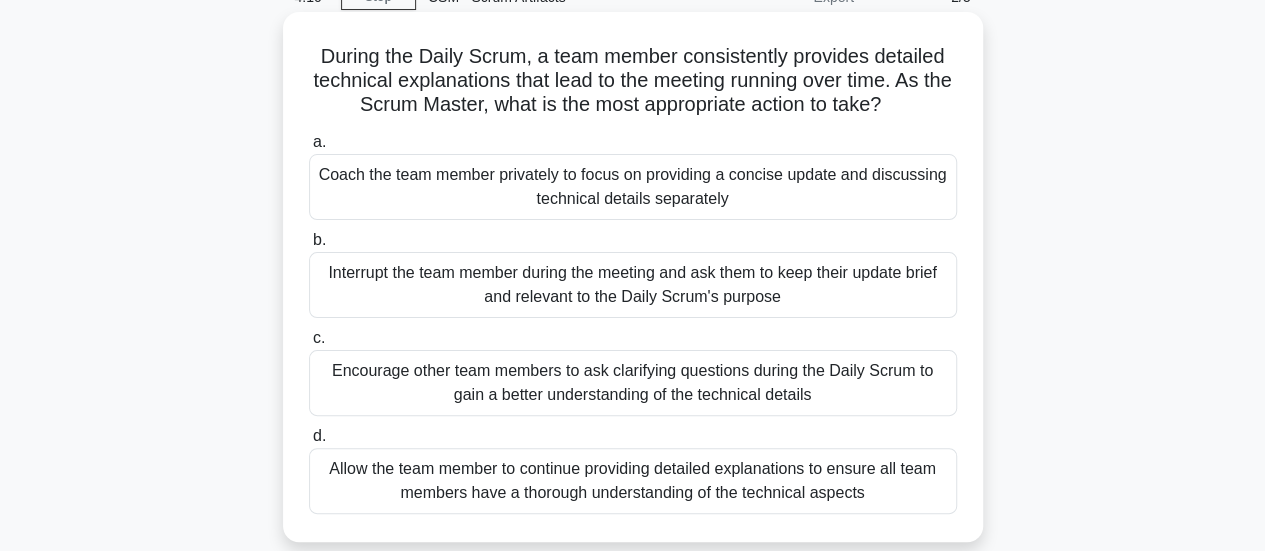 click on "Interrupt the team member during the meeting and ask them to keep their update brief and relevant to the Daily Scrum's purpose" at bounding box center (633, 285) 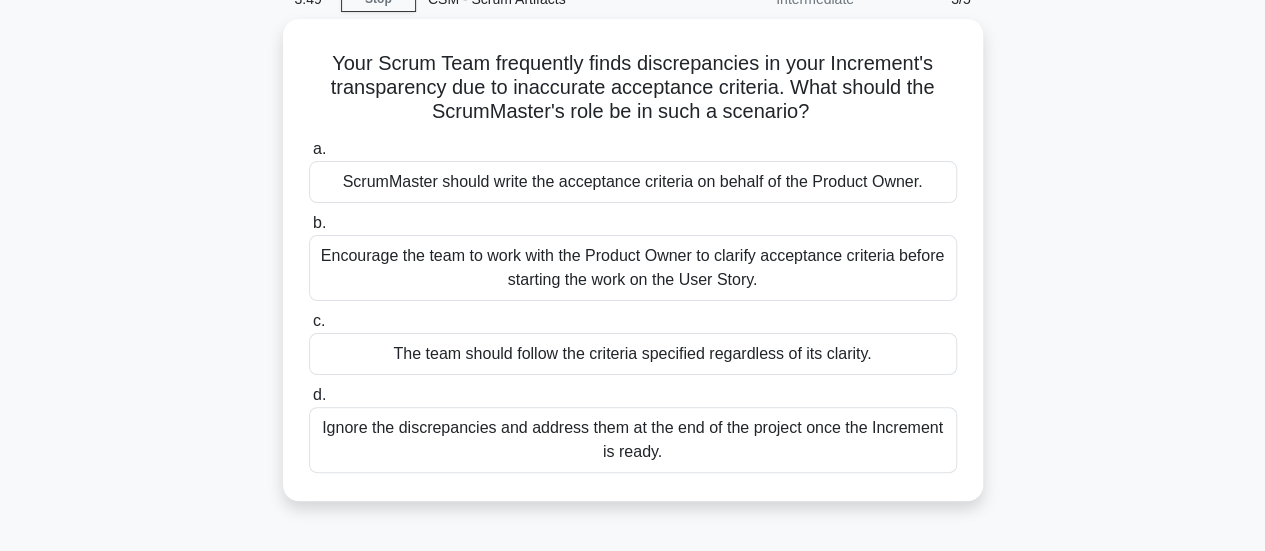 scroll, scrollTop: 98, scrollLeft: 0, axis: vertical 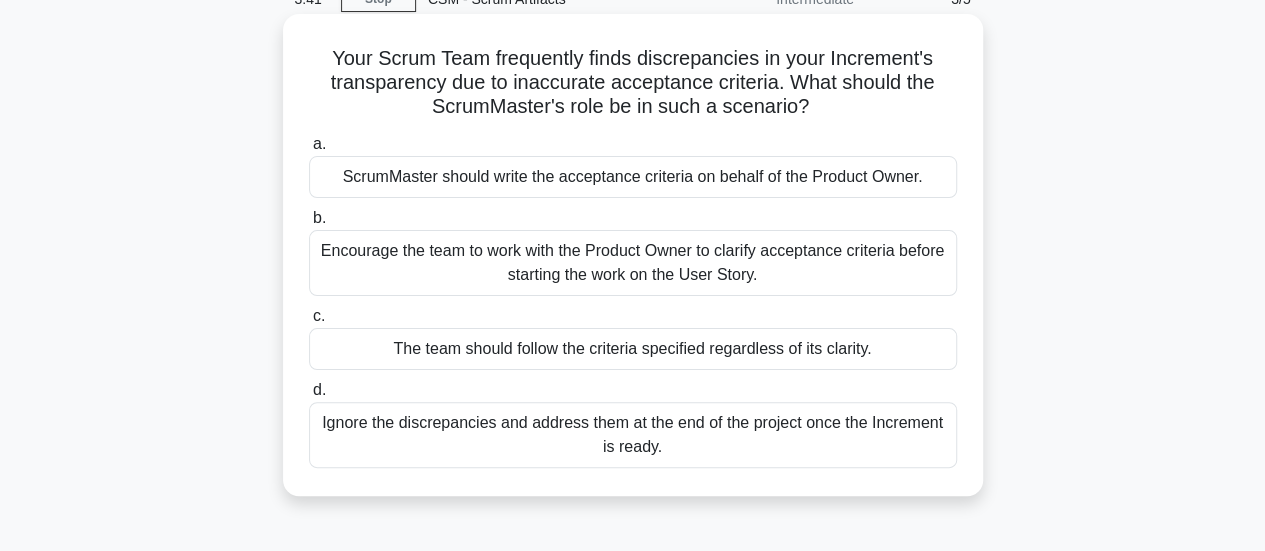click on "Encourage the team to work with the Product Owner to clarify acceptance criteria before starting the work on the User Story." at bounding box center (633, 263) 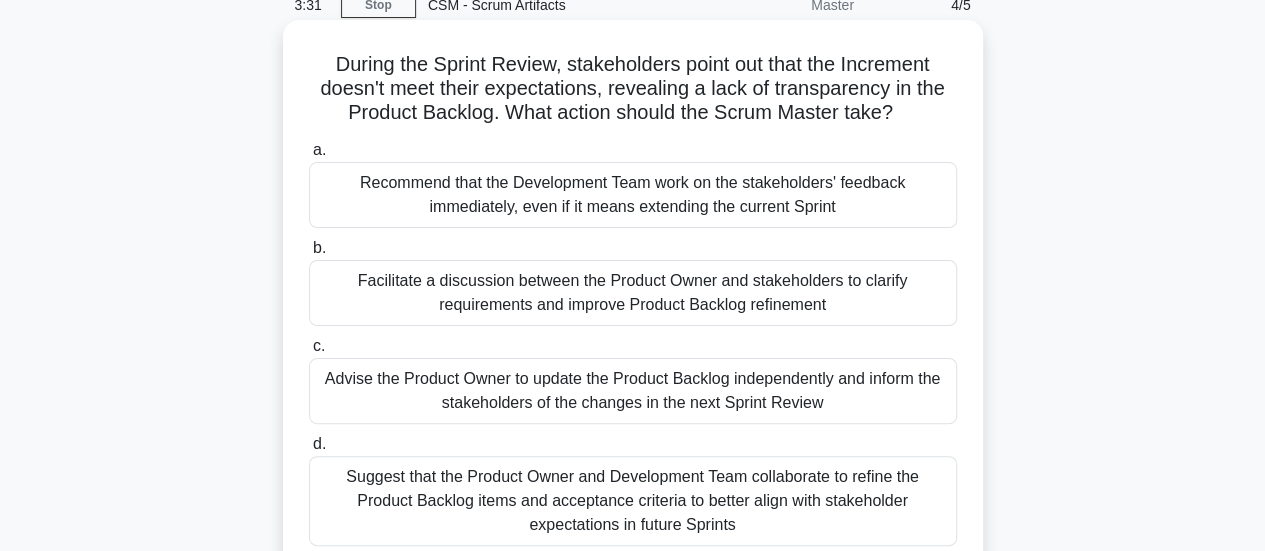scroll, scrollTop: 93, scrollLeft: 0, axis: vertical 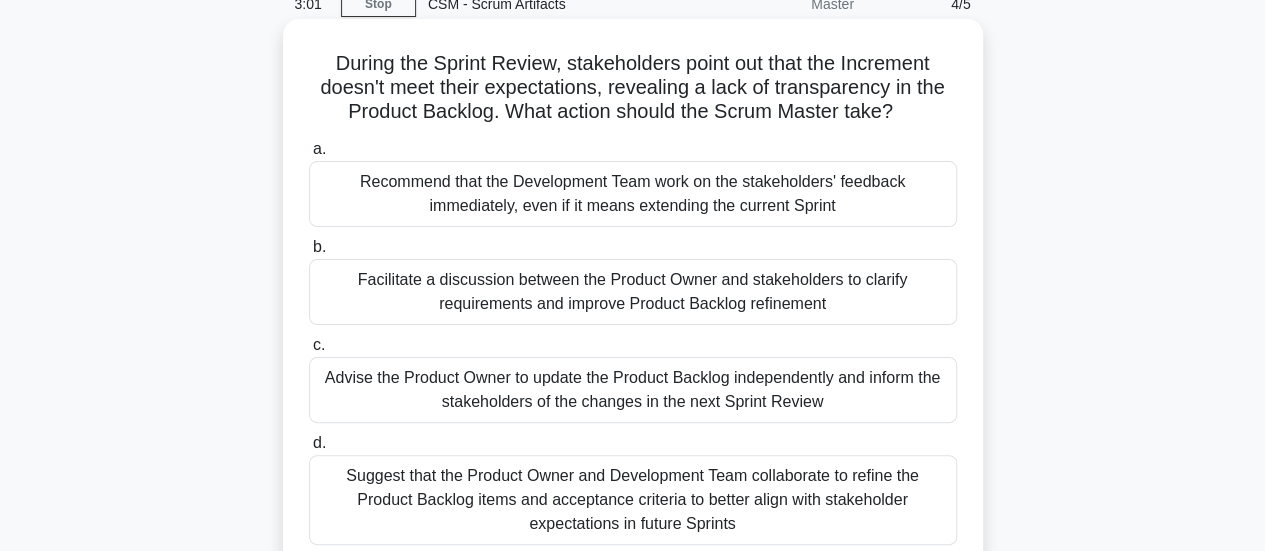 click on "Facilitate a discussion between the Product Owner and stakeholders to clarify requirements and improve Product Backlog refinement" at bounding box center (633, 292) 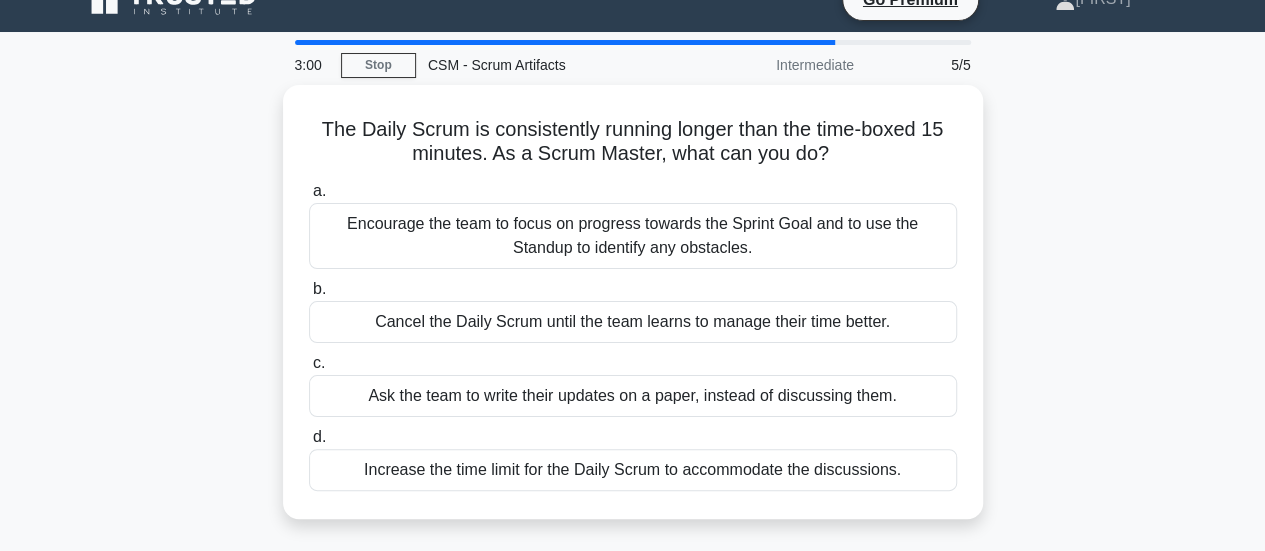 scroll, scrollTop: 0, scrollLeft: 0, axis: both 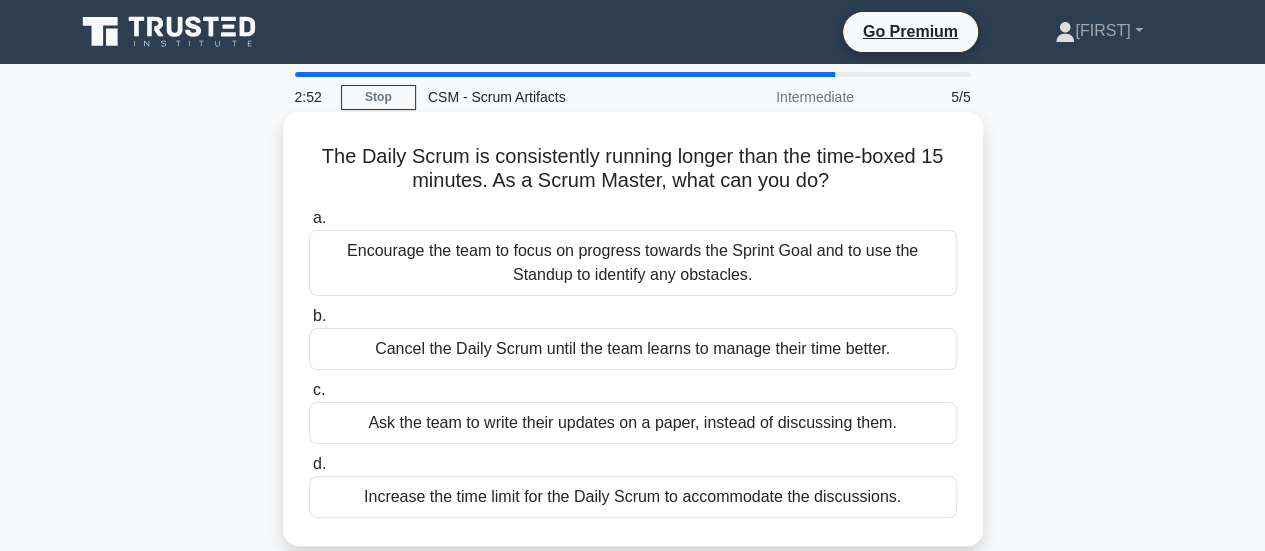 click on "Encourage the team to focus on progress towards the Sprint Goal and to use the Standup to identify any obstacles." at bounding box center (633, 263) 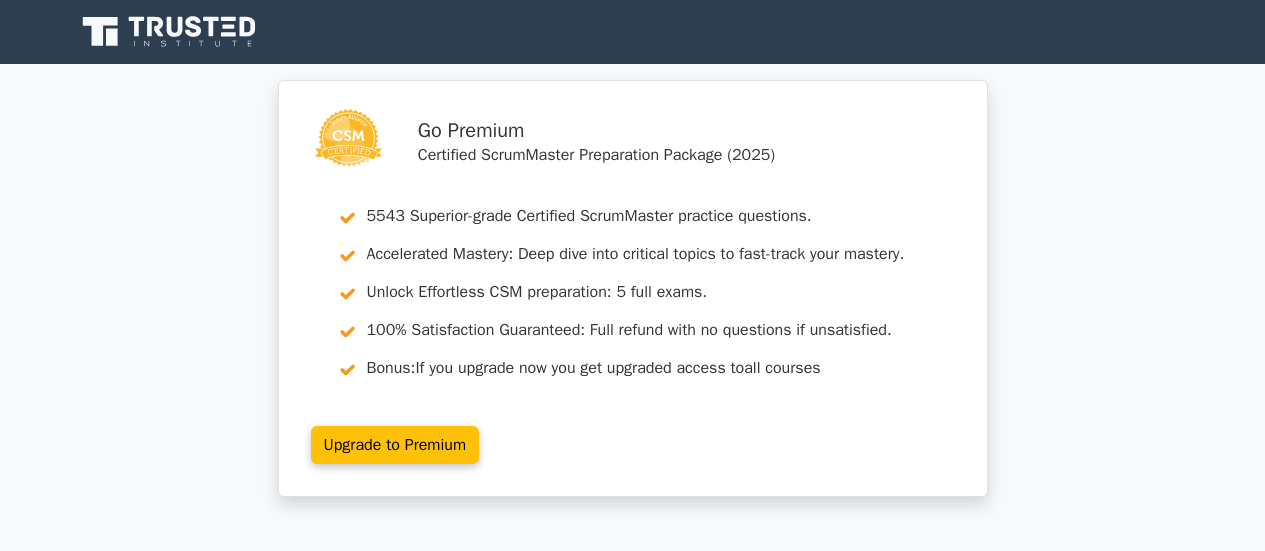 scroll, scrollTop: 799, scrollLeft: 0, axis: vertical 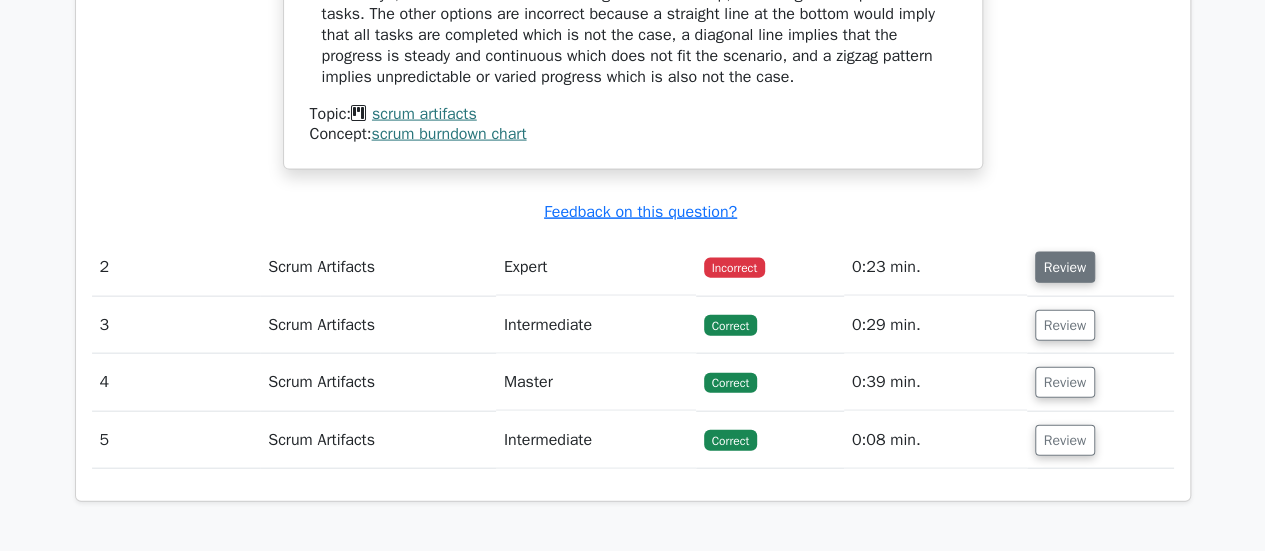 click on "Review" at bounding box center [1065, 267] 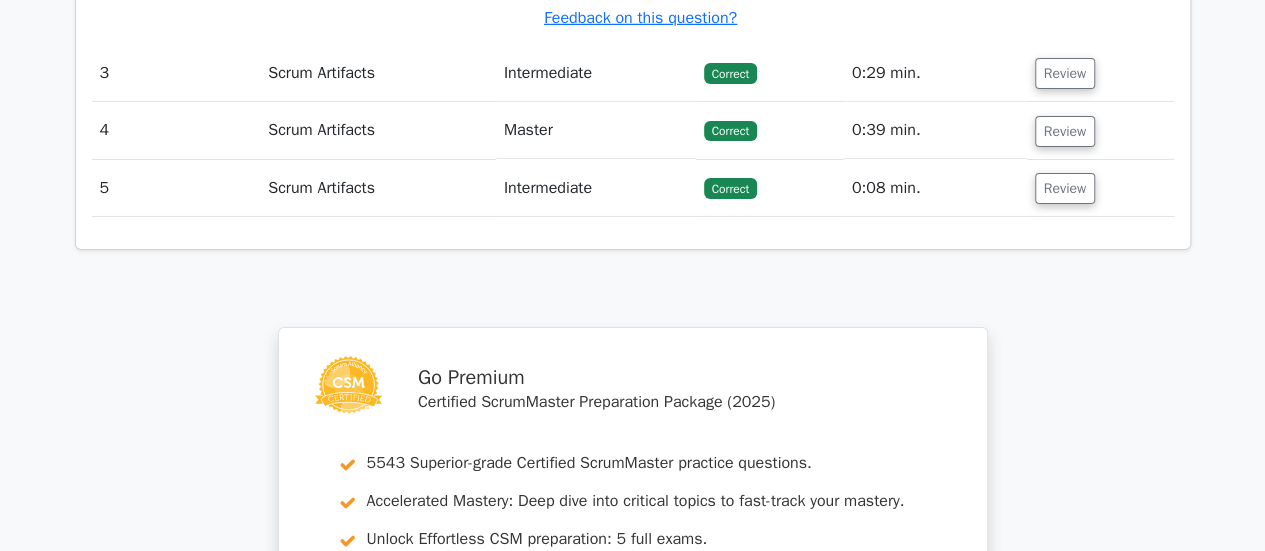 scroll, scrollTop: 3292, scrollLeft: 0, axis: vertical 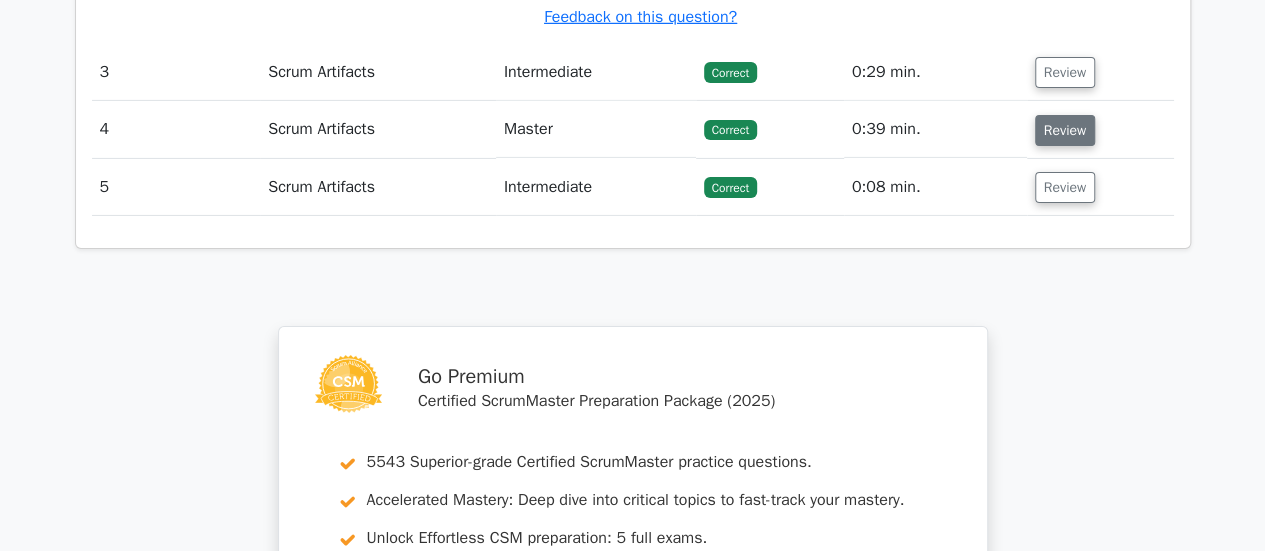 click on "Review" at bounding box center (1065, 130) 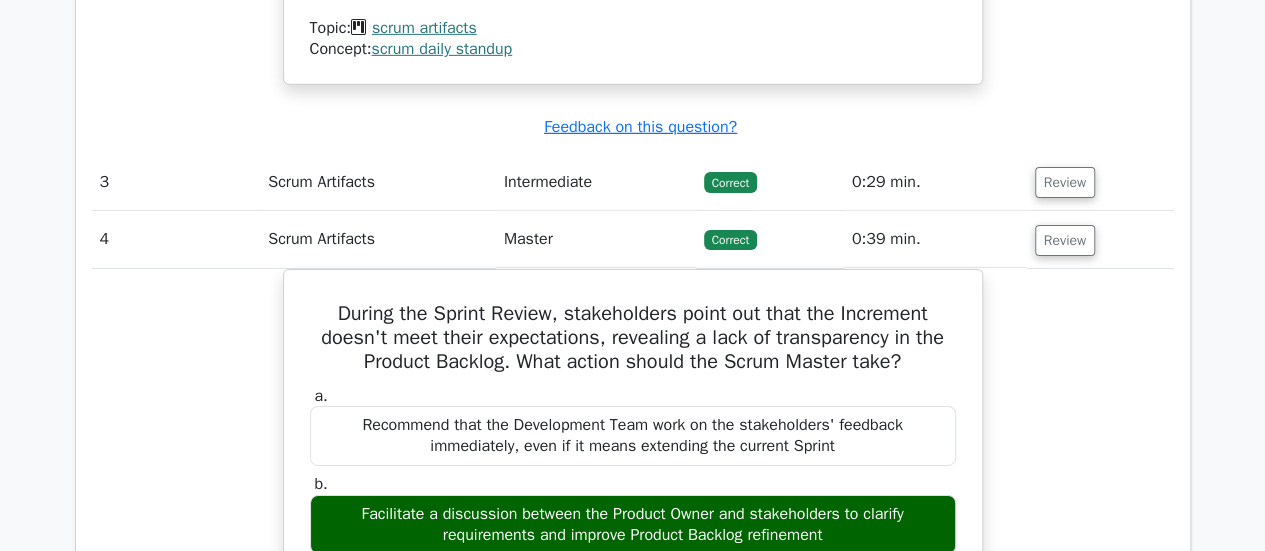 scroll, scrollTop: 3093, scrollLeft: 0, axis: vertical 